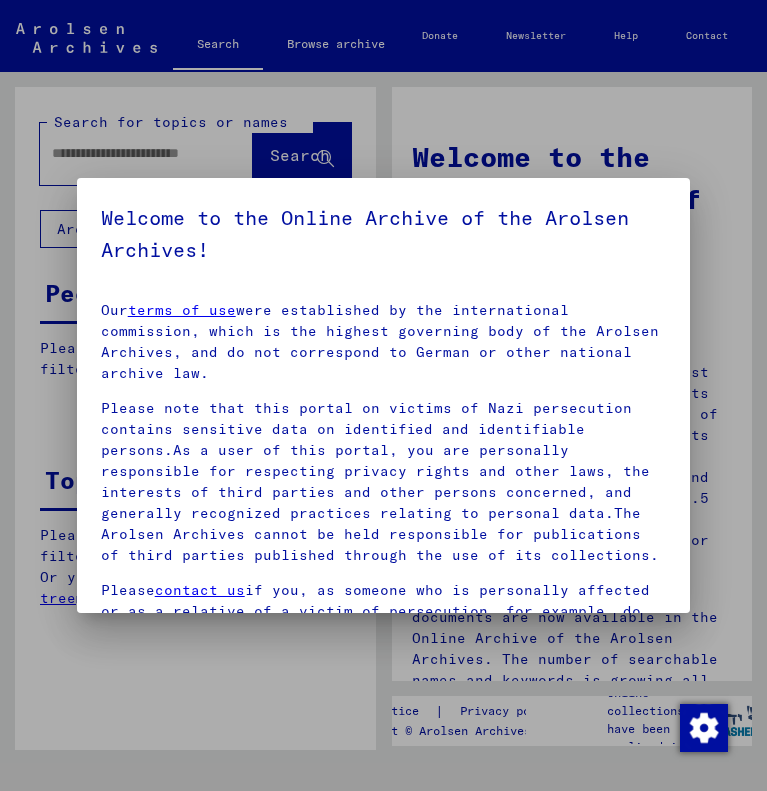 scroll, scrollTop: 0, scrollLeft: 0, axis: both 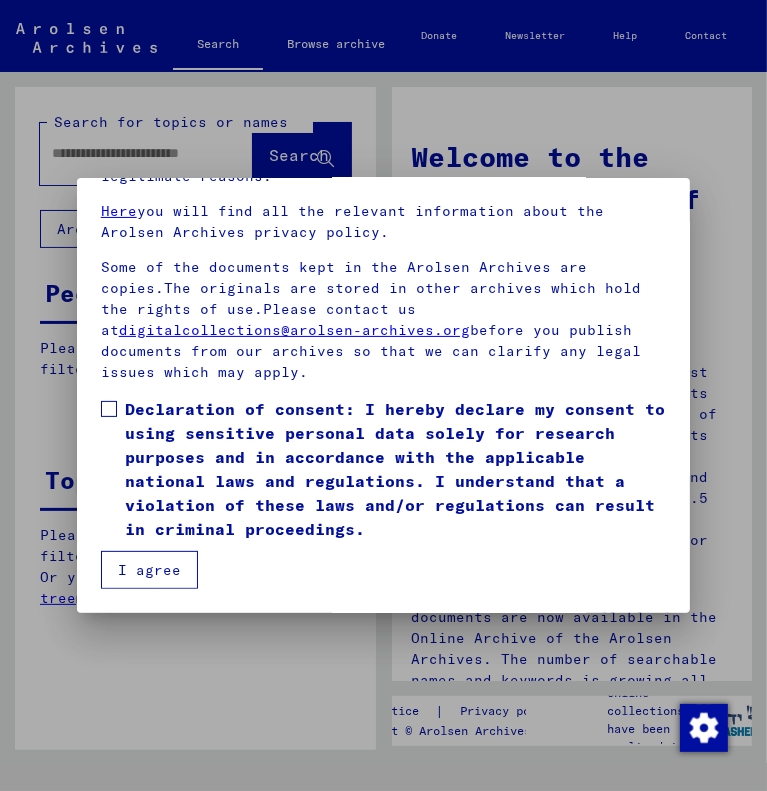 click on "Declaration of consent: I hereby declare my consent to using sensitive personal data solely for research purposes and in accordance with the applicable national laws and regulations. I understand that a violation of these laws and/or regulations can result in criminal proceedings." at bounding box center [384, 469] 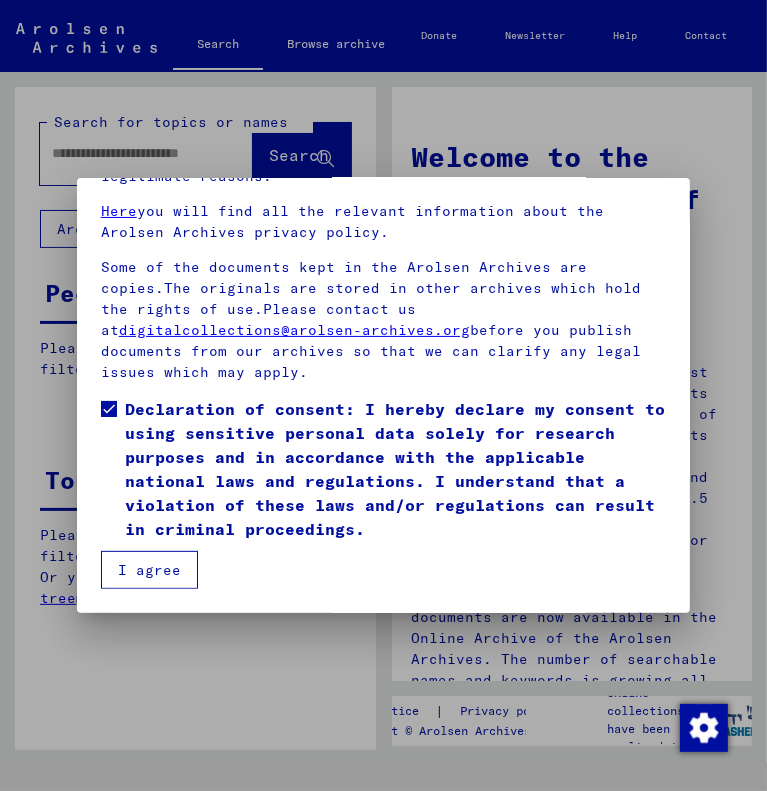 click on "I agree" at bounding box center [149, 570] 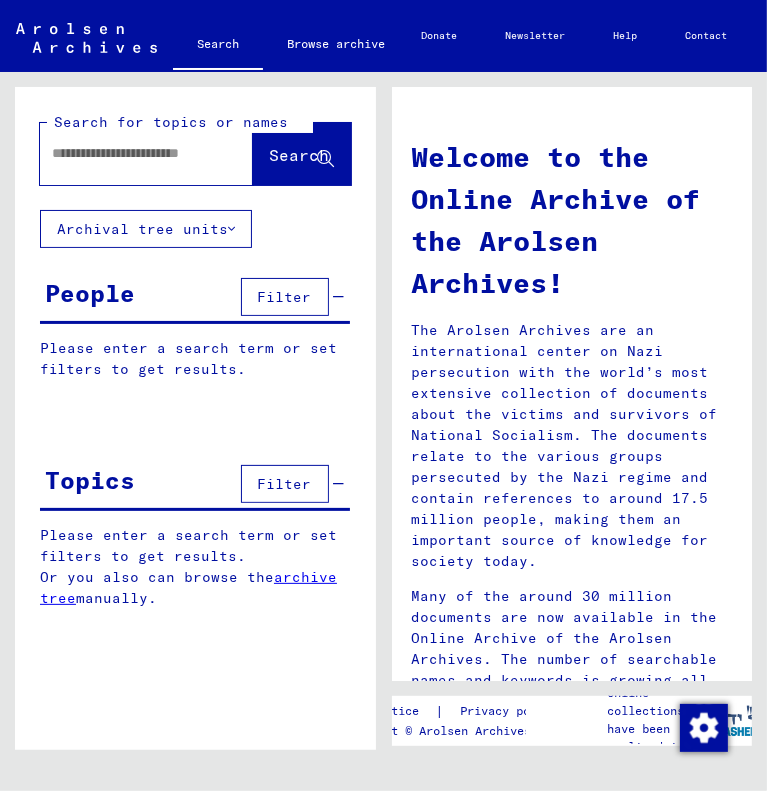 click on "Filter" at bounding box center (285, 484) 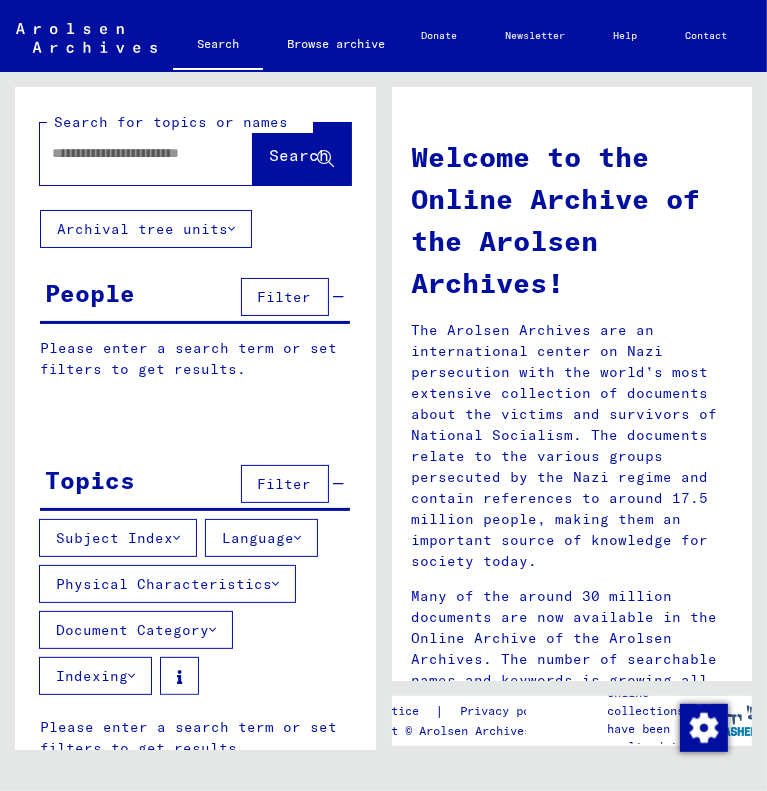 scroll, scrollTop: 60, scrollLeft: 0, axis: vertical 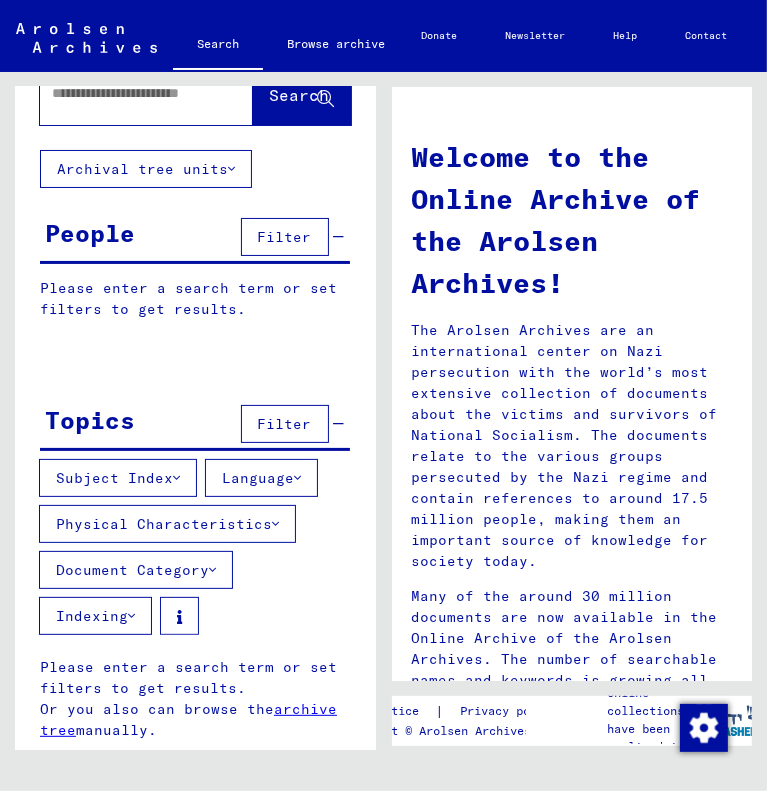 click on "Language" at bounding box center (261, 478) 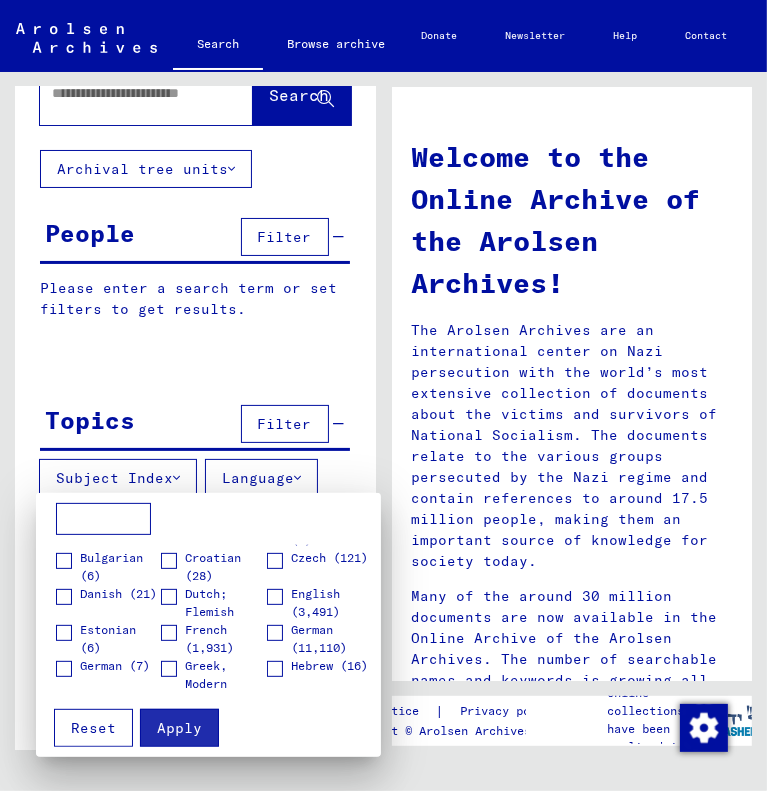 scroll, scrollTop: 32, scrollLeft: 0, axis: vertical 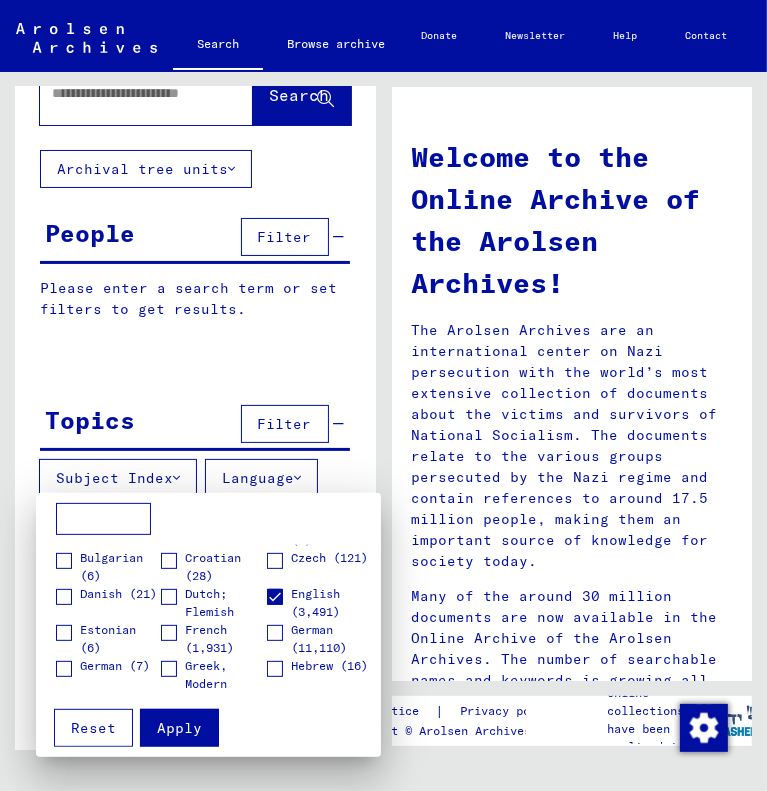 click on "Apply" at bounding box center (179, 728) 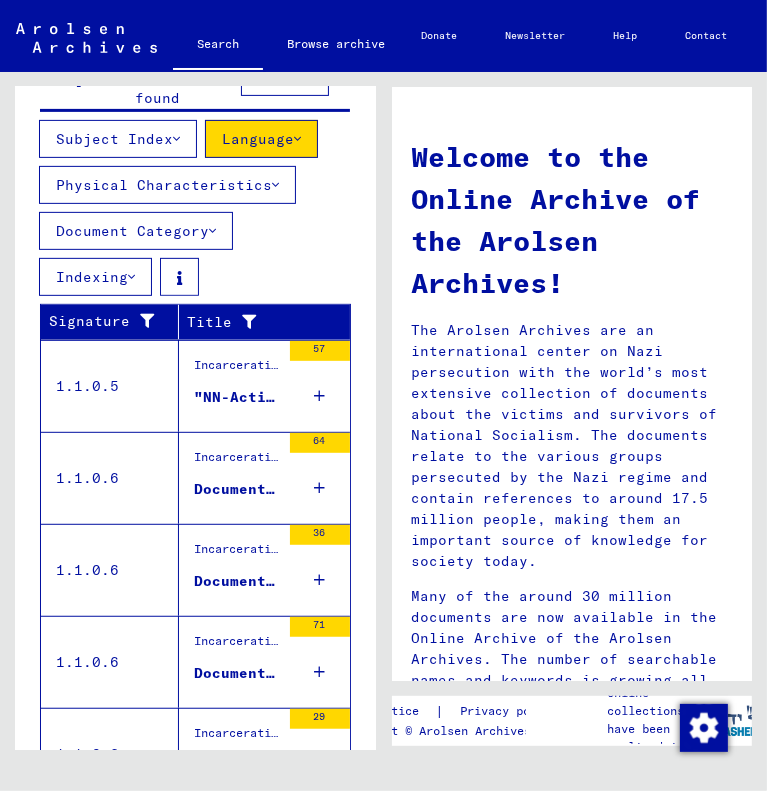 scroll, scrollTop: 411, scrollLeft: 0, axis: vertical 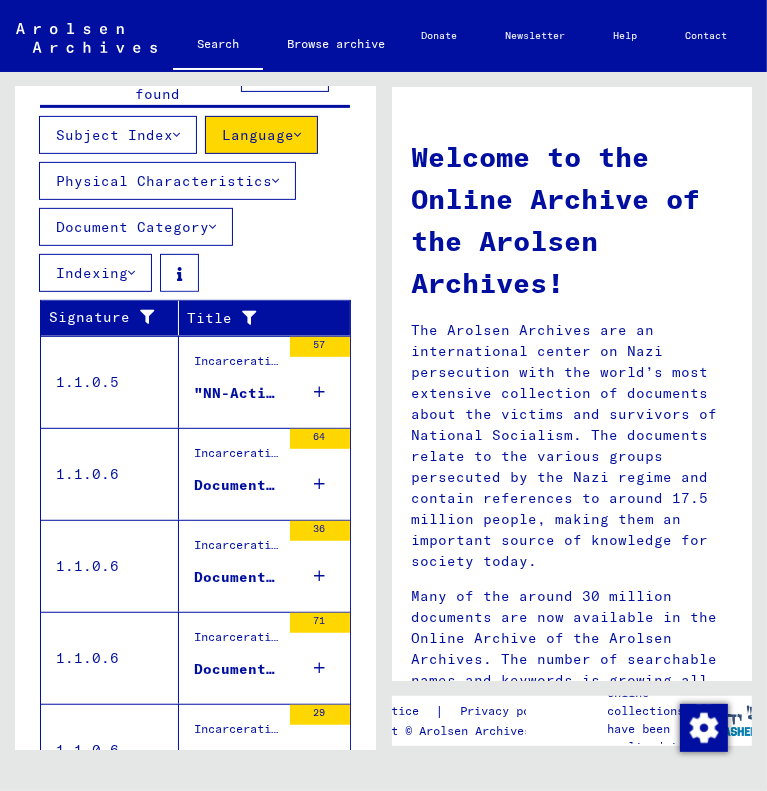 click at bounding box center [319, 392] 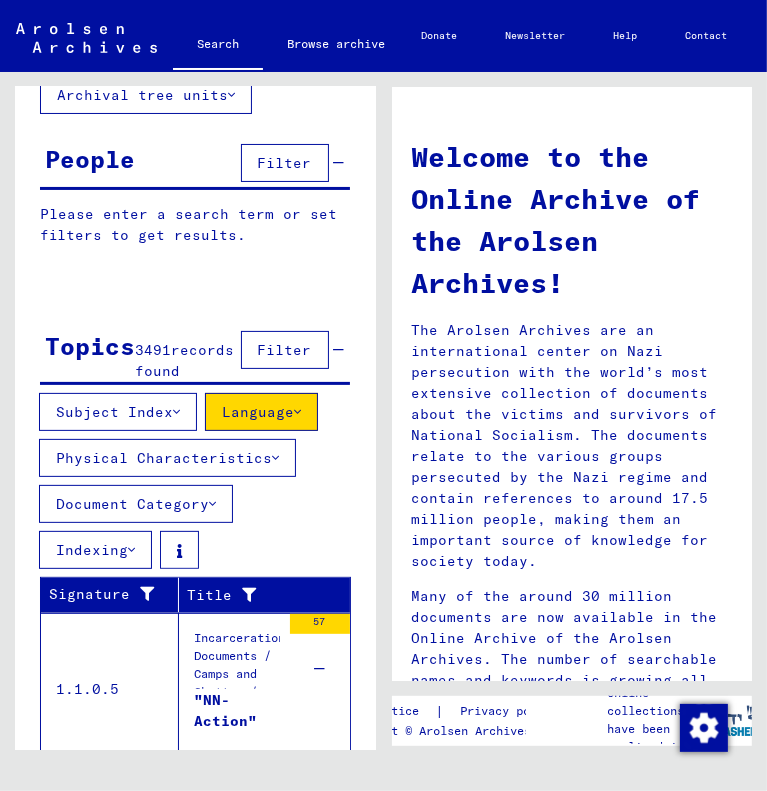 scroll, scrollTop: 135, scrollLeft: 0, axis: vertical 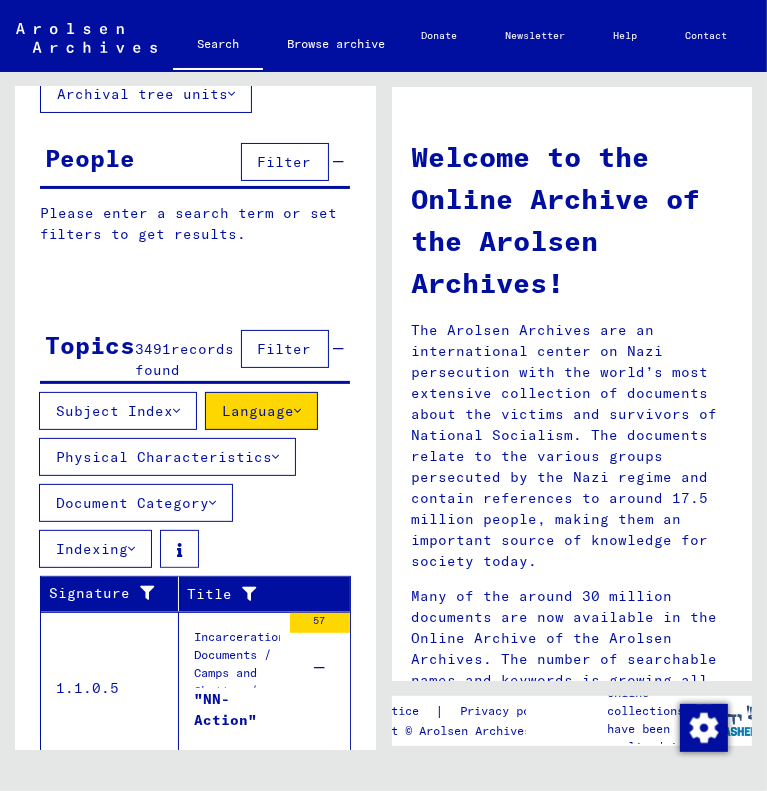 click on "Subject Index" at bounding box center (118, 411) 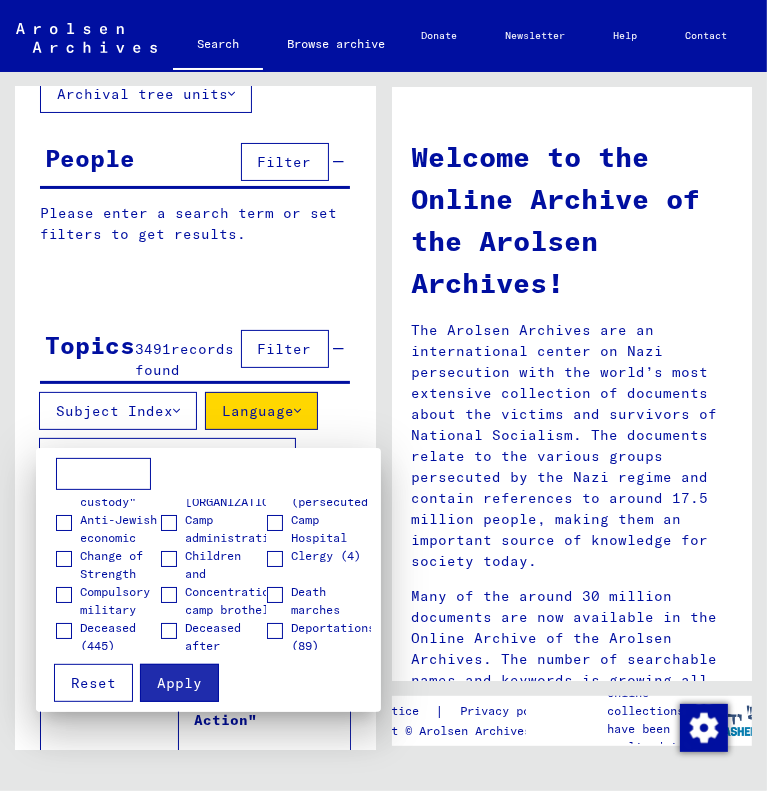 scroll, scrollTop: 58, scrollLeft: 0, axis: vertical 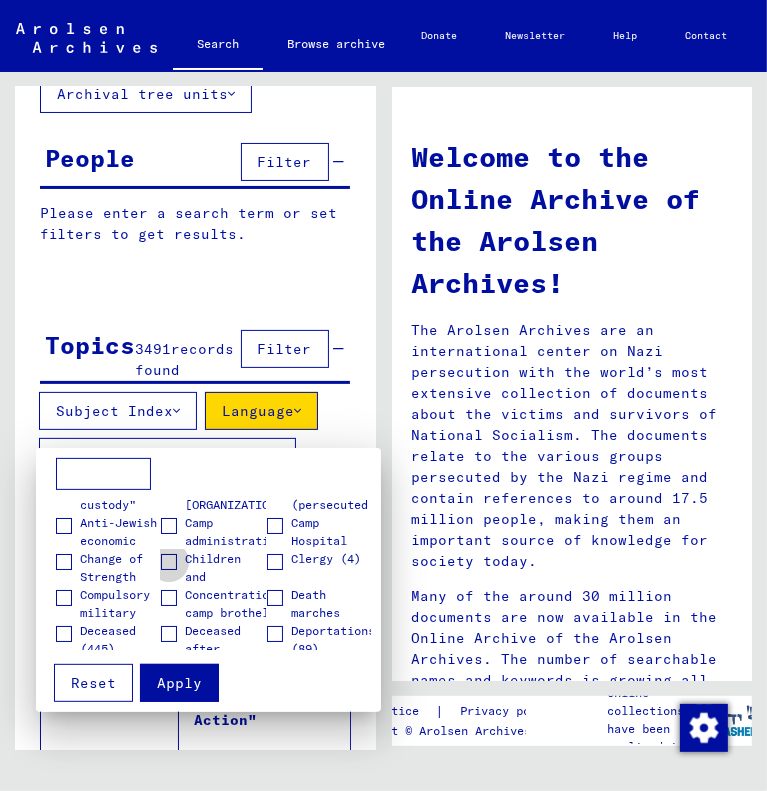click at bounding box center (169, 562) 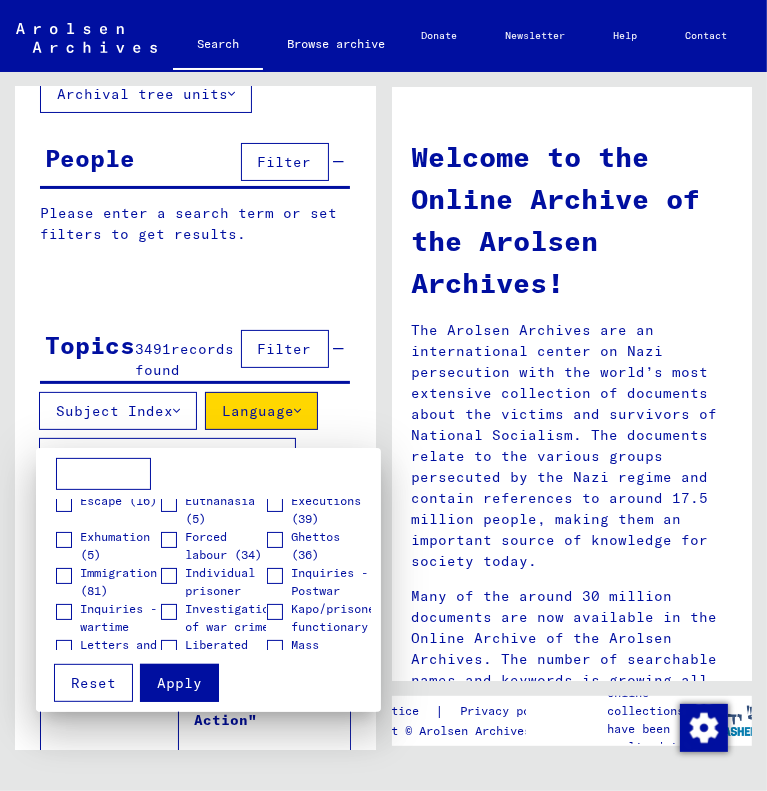 scroll, scrollTop: 260, scrollLeft: 0, axis: vertical 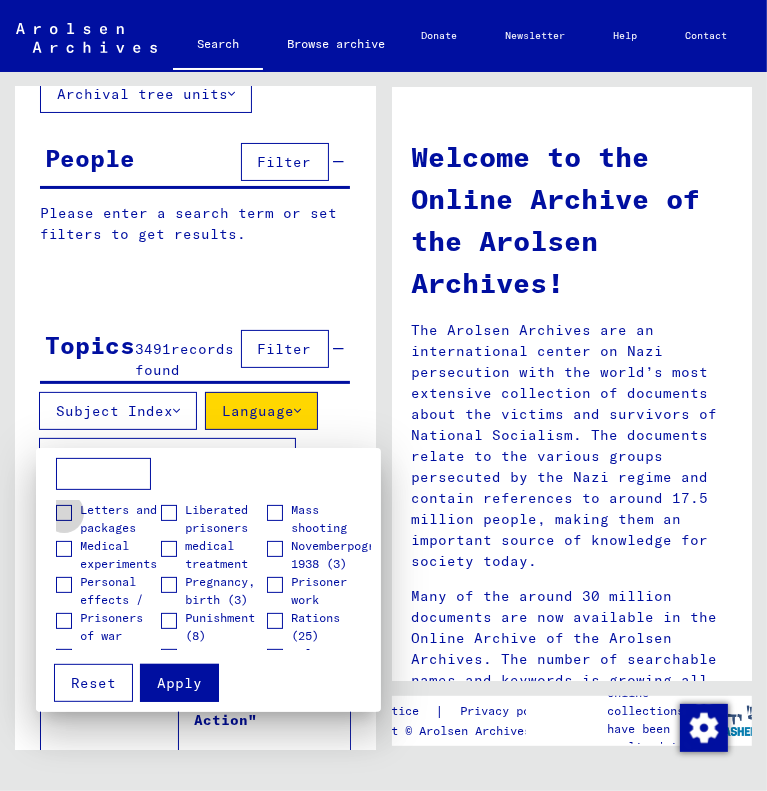 click at bounding box center [64, 513] 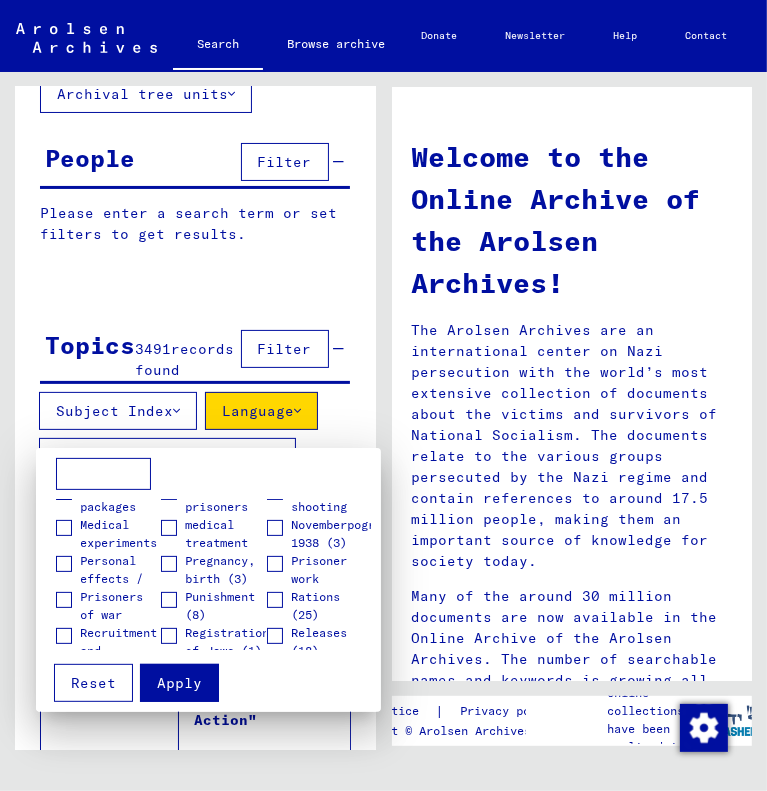 scroll, scrollTop: 419, scrollLeft: 0, axis: vertical 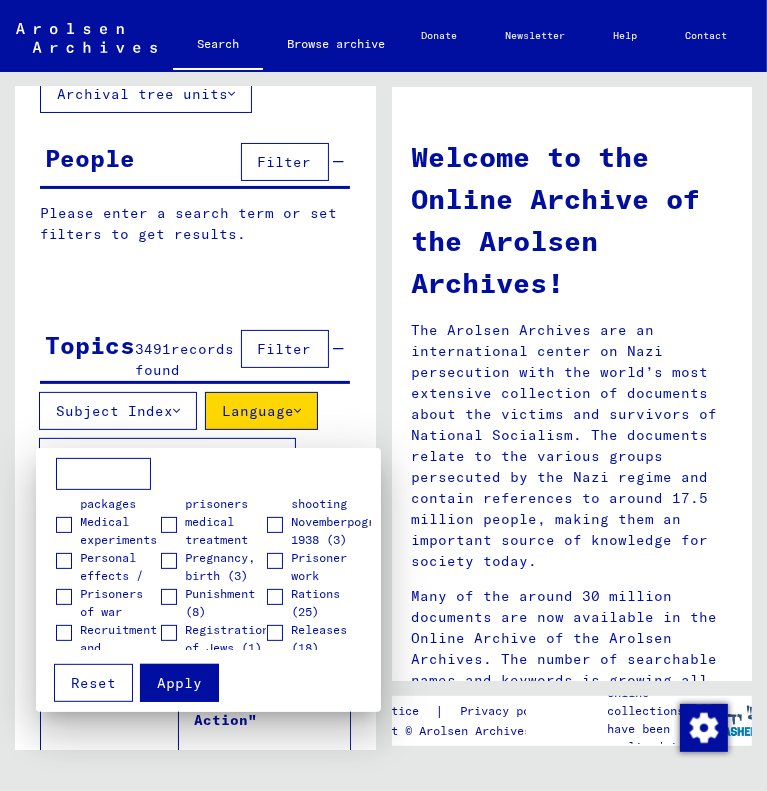 click at bounding box center [64, 561] 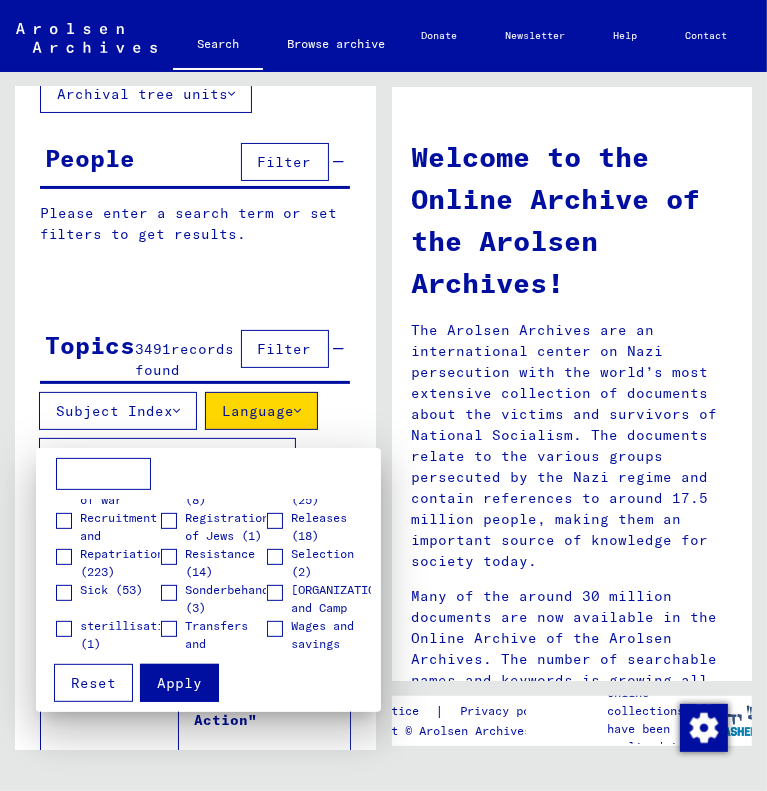 scroll, scrollTop: 528, scrollLeft: 0, axis: vertical 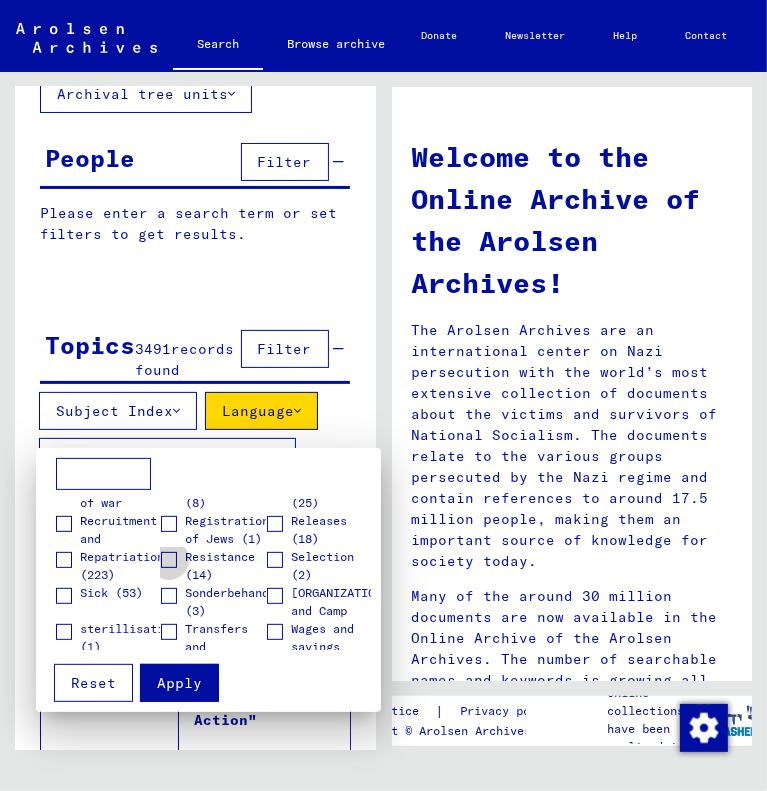 click at bounding box center (169, 560) 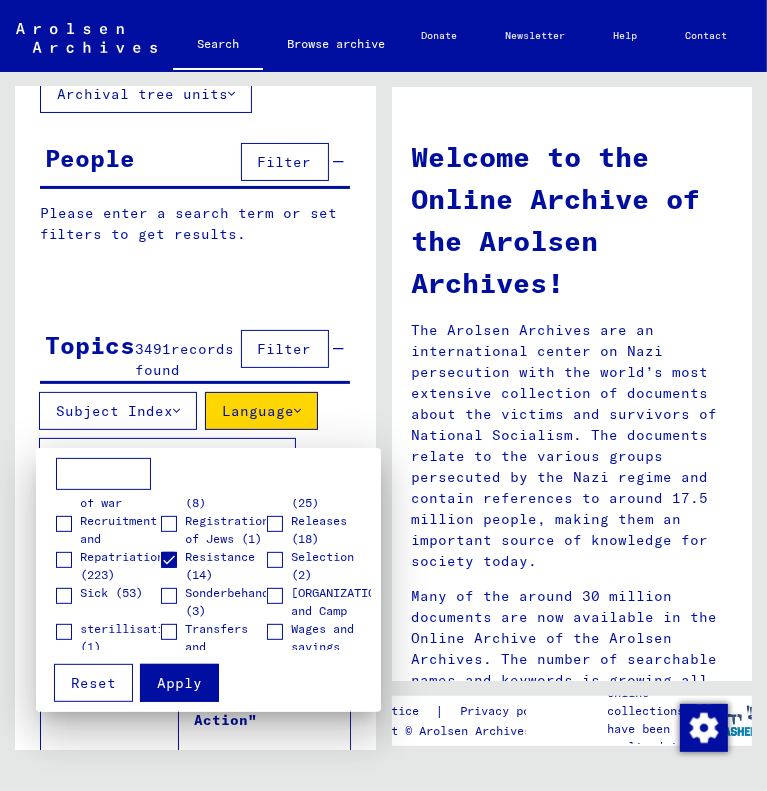 scroll, scrollTop: 568, scrollLeft: 0, axis: vertical 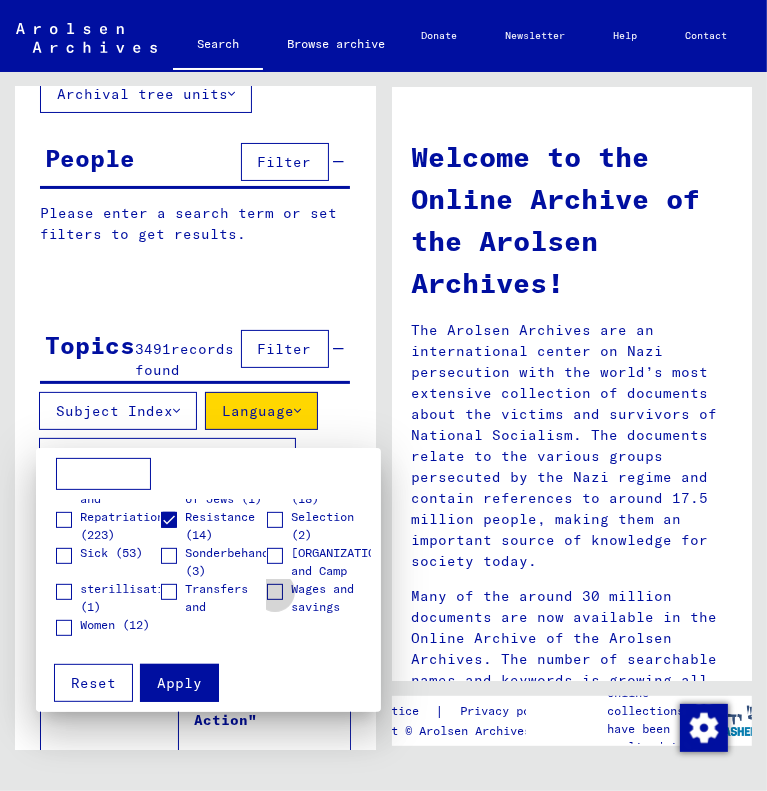 click at bounding box center (275, 592) 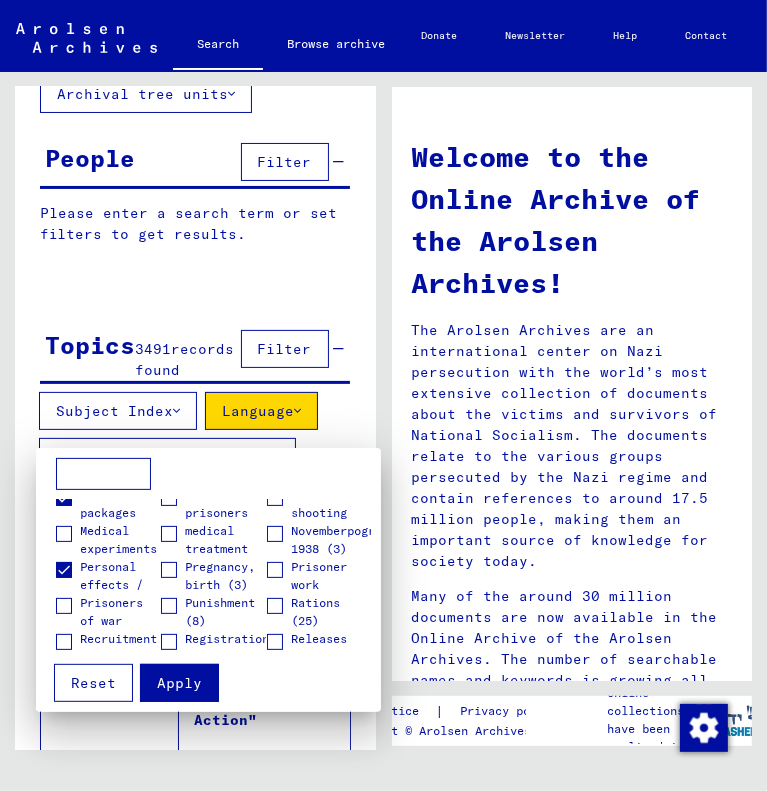 scroll, scrollTop: 408, scrollLeft: 0, axis: vertical 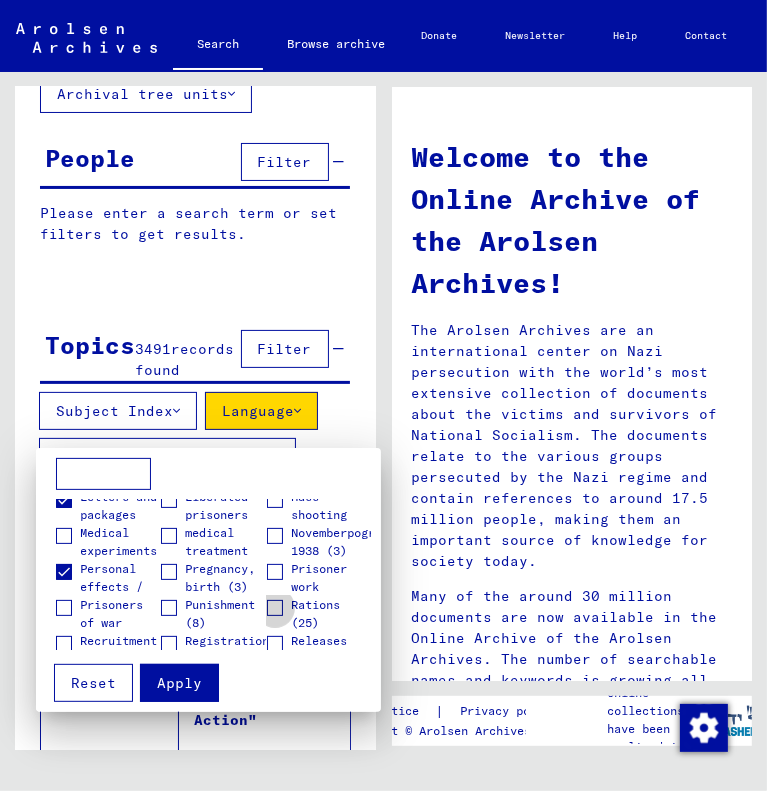 click at bounding box center [275, 608] 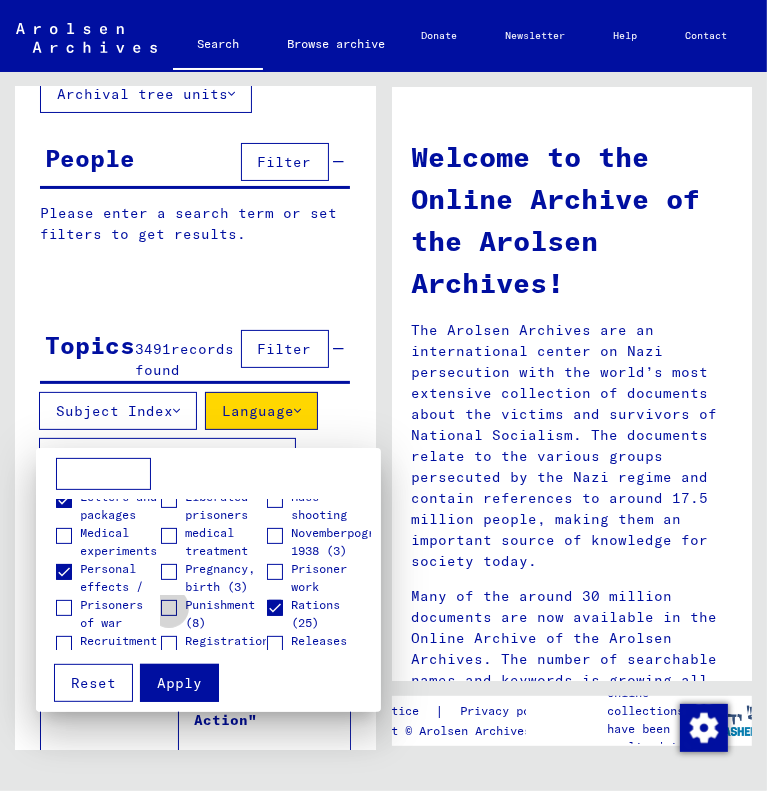click at bounding box center (169, 608) 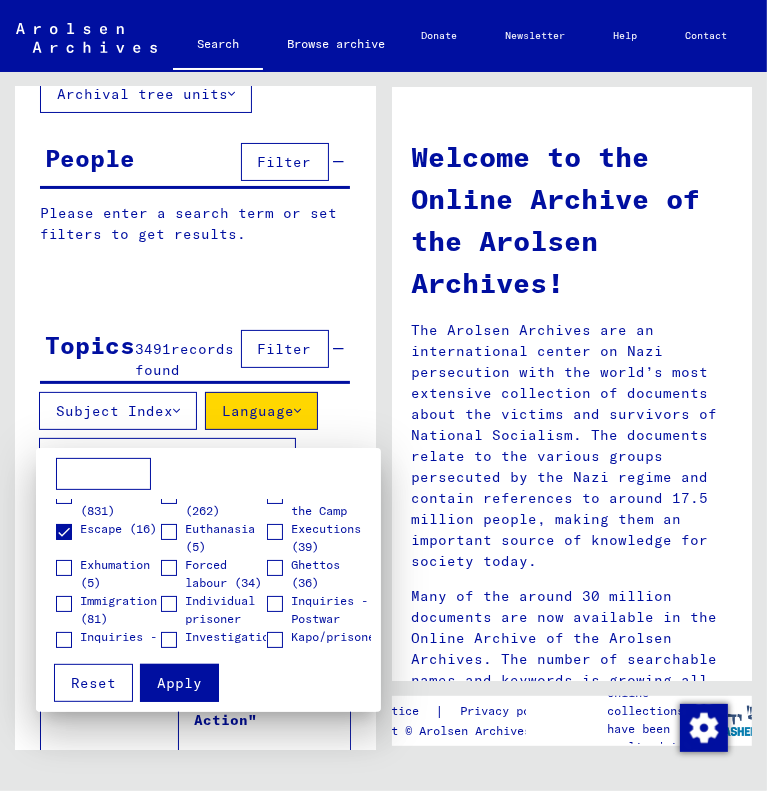 scroll, scrollTop: 224, scrollLeft: 0, axis: vertical 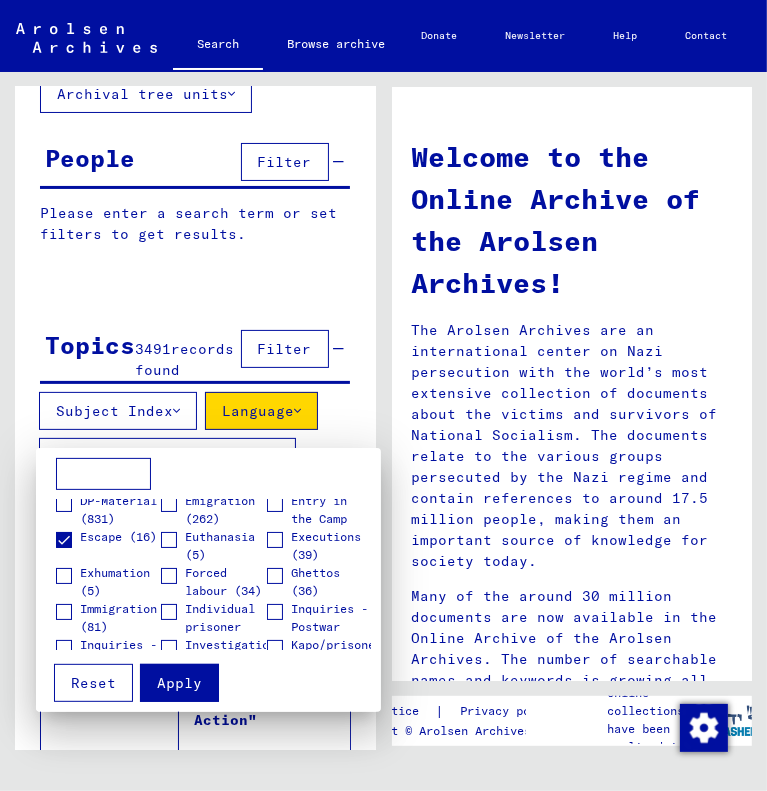 click at bounding box center (275, 576) 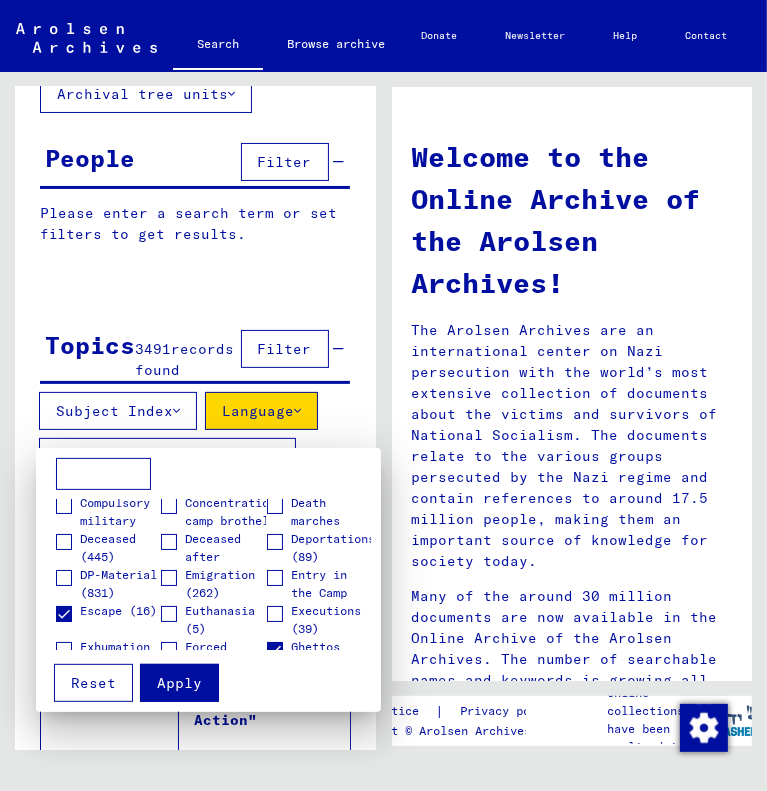 scroll, scrollTop: 146, scrollLeft: 0, axis: vertical 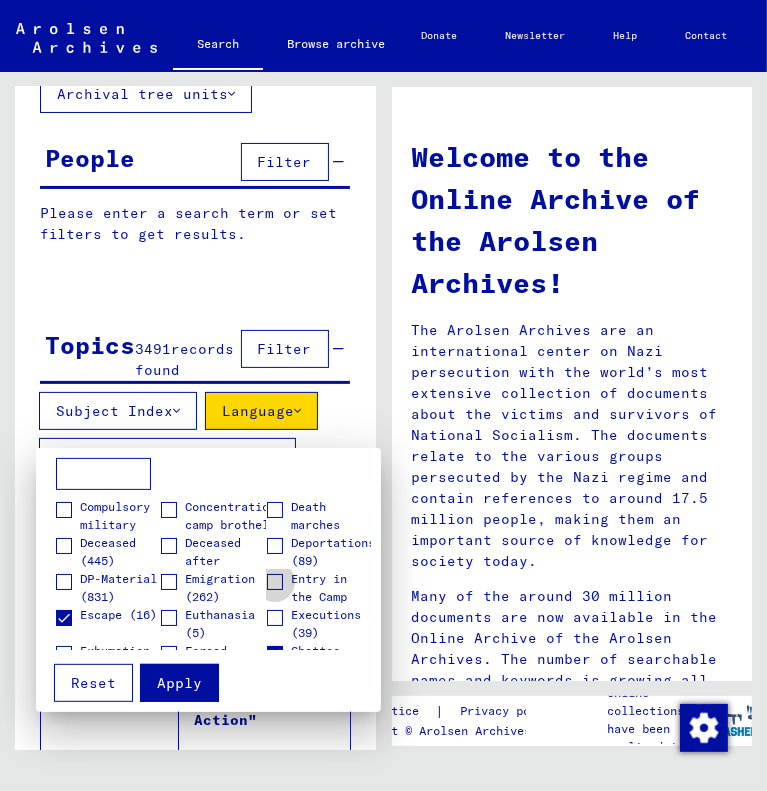 click at bounding box center [275, 582] 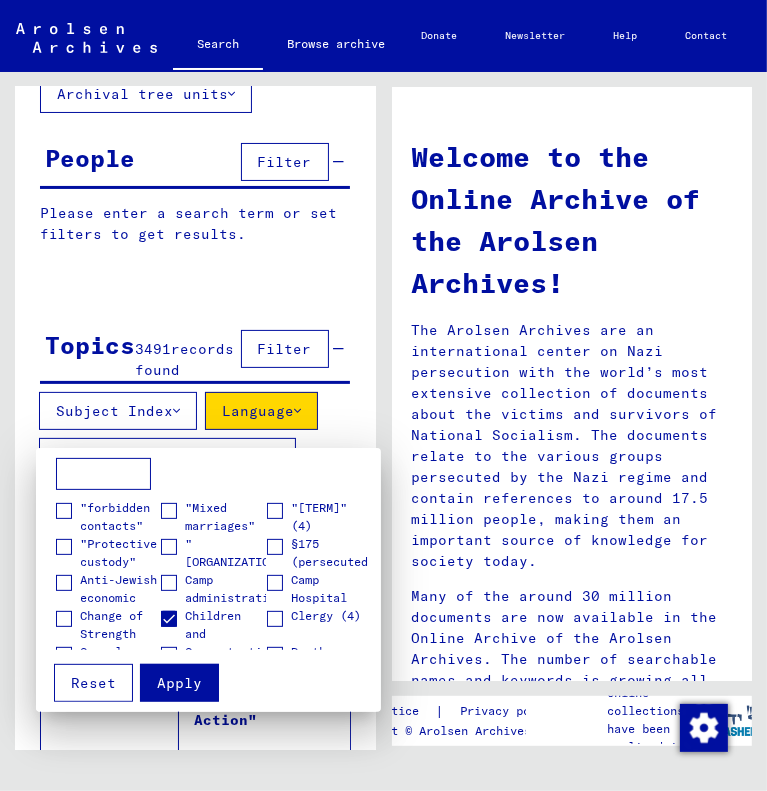 scroll, scrollTop: 0, scrollLeft: 0, axis: both 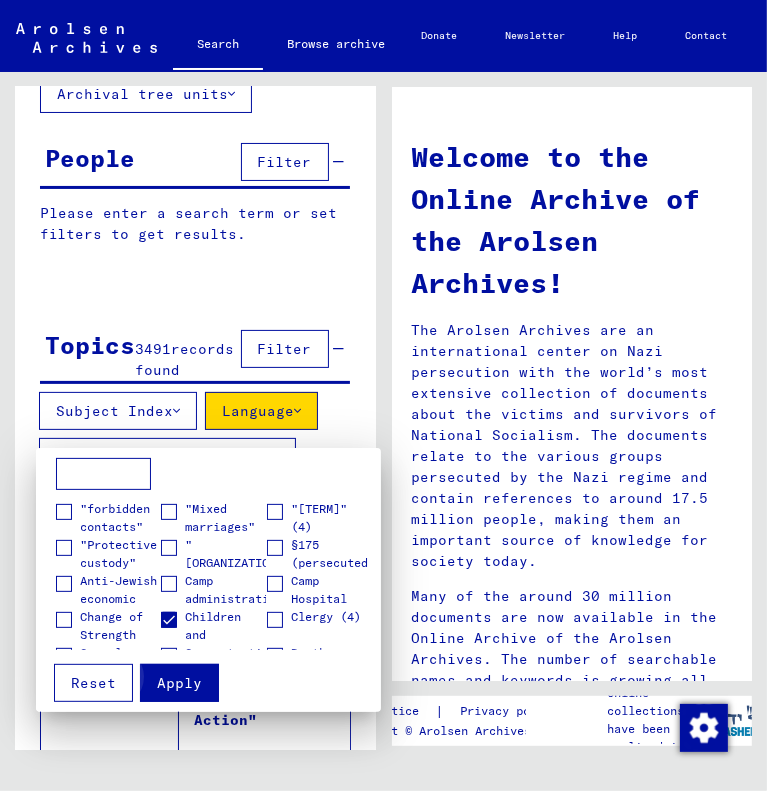 click on "Apply" at bounding box center (179, 683) 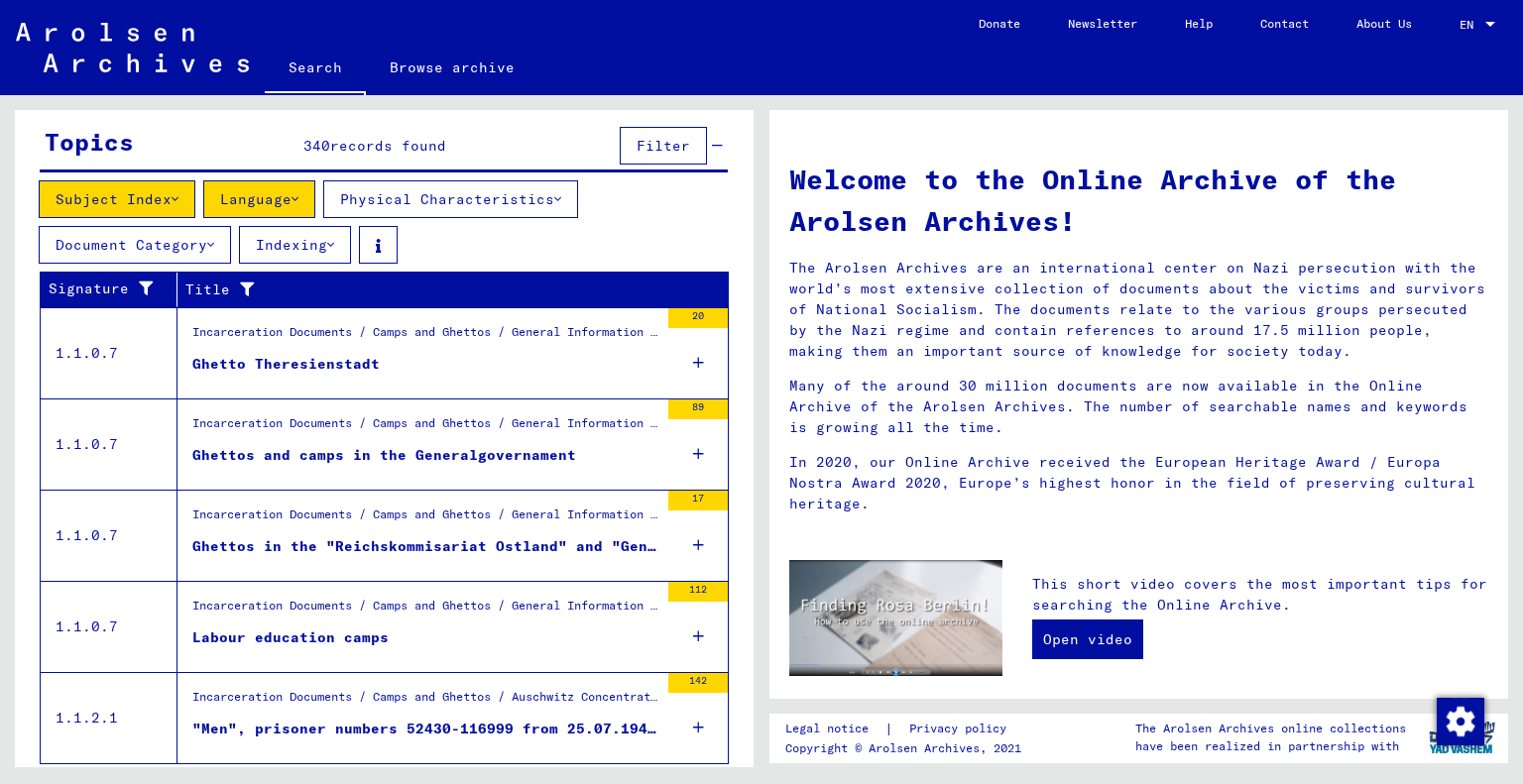 scroll, scrollTop: 386, scrollLeft: 0, axis: vertical 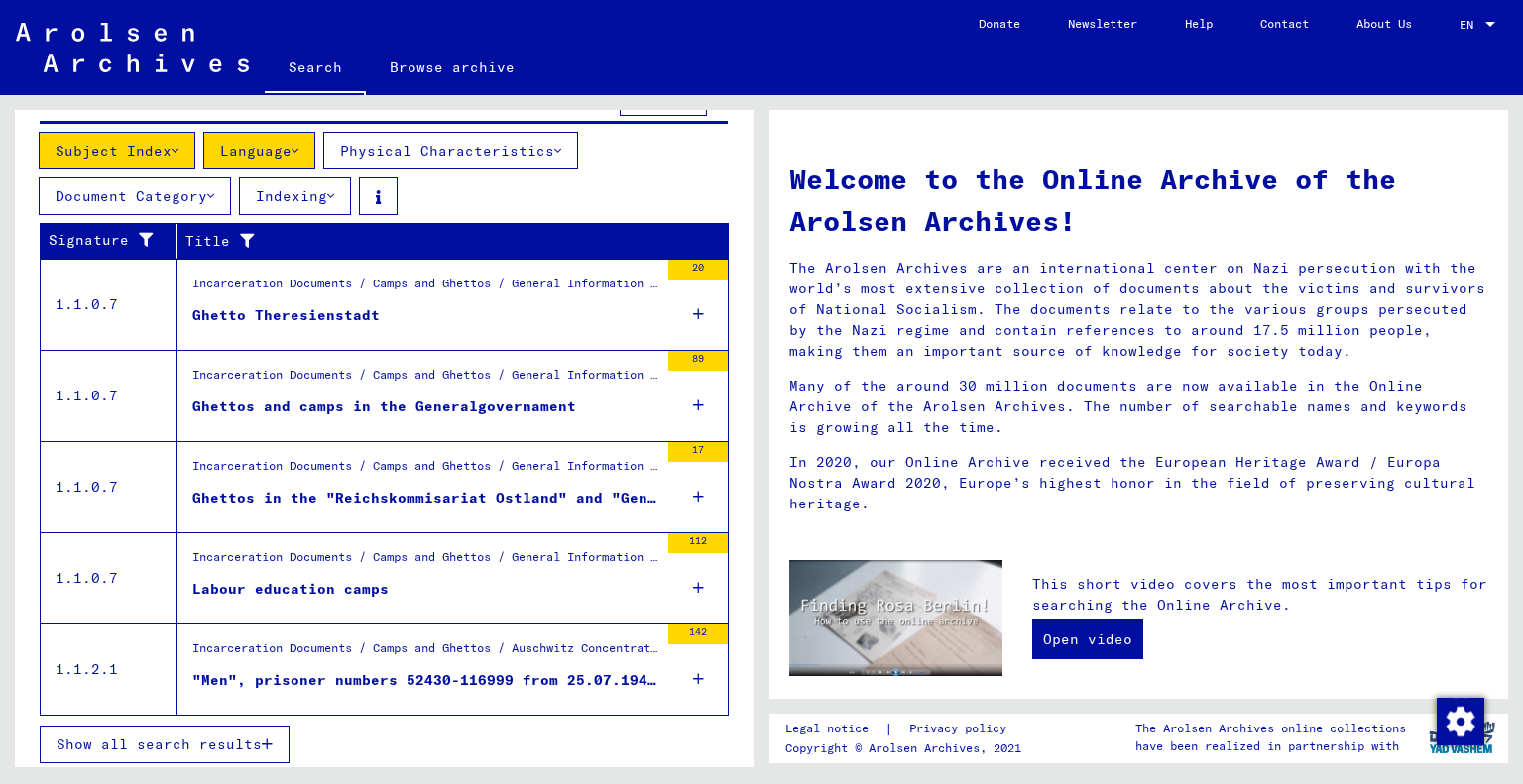 click on "Show all search results" at bounding box center (159, 744) 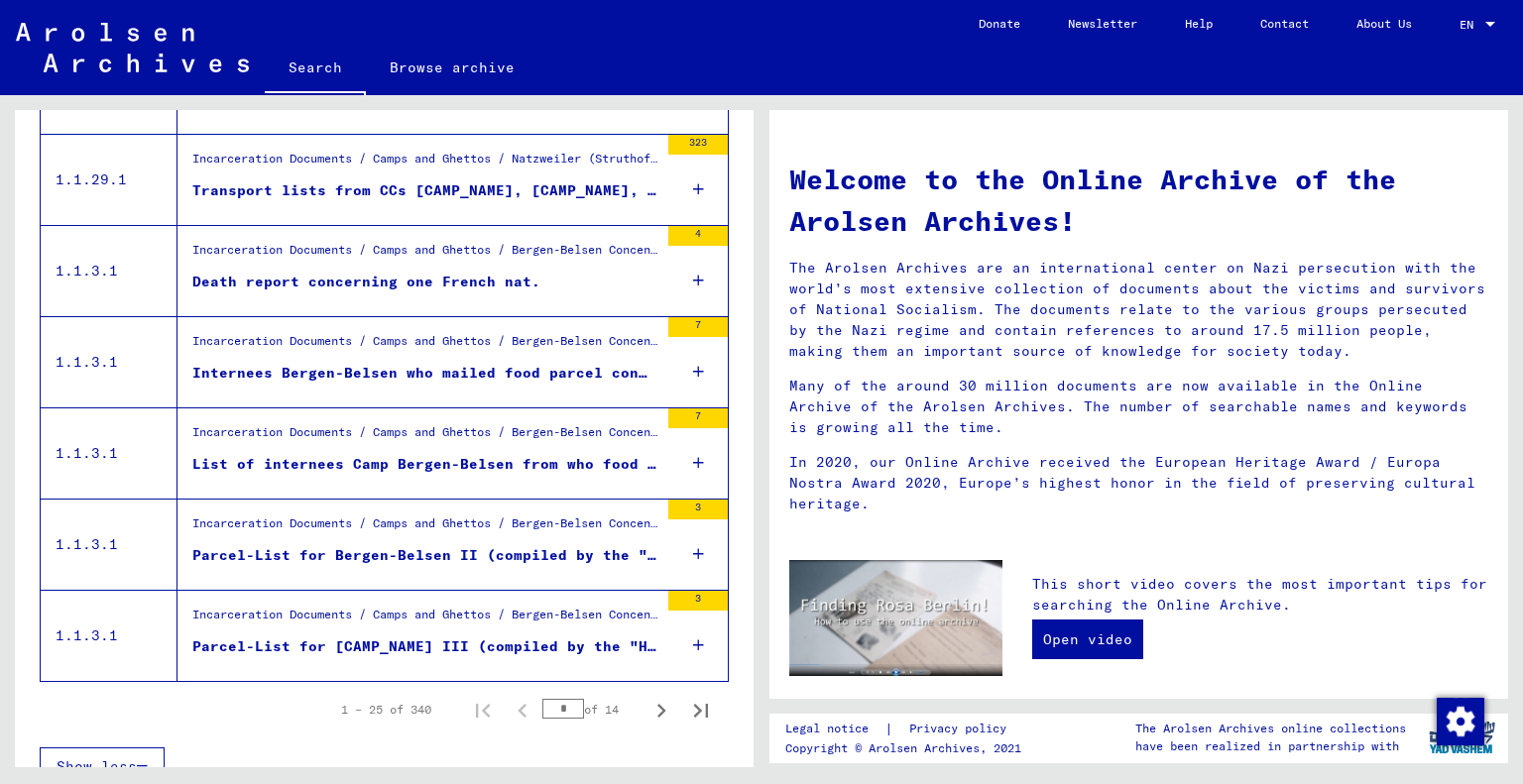 scroll, scrollTop: 2227, scrollLeft: 0, axis: vertical 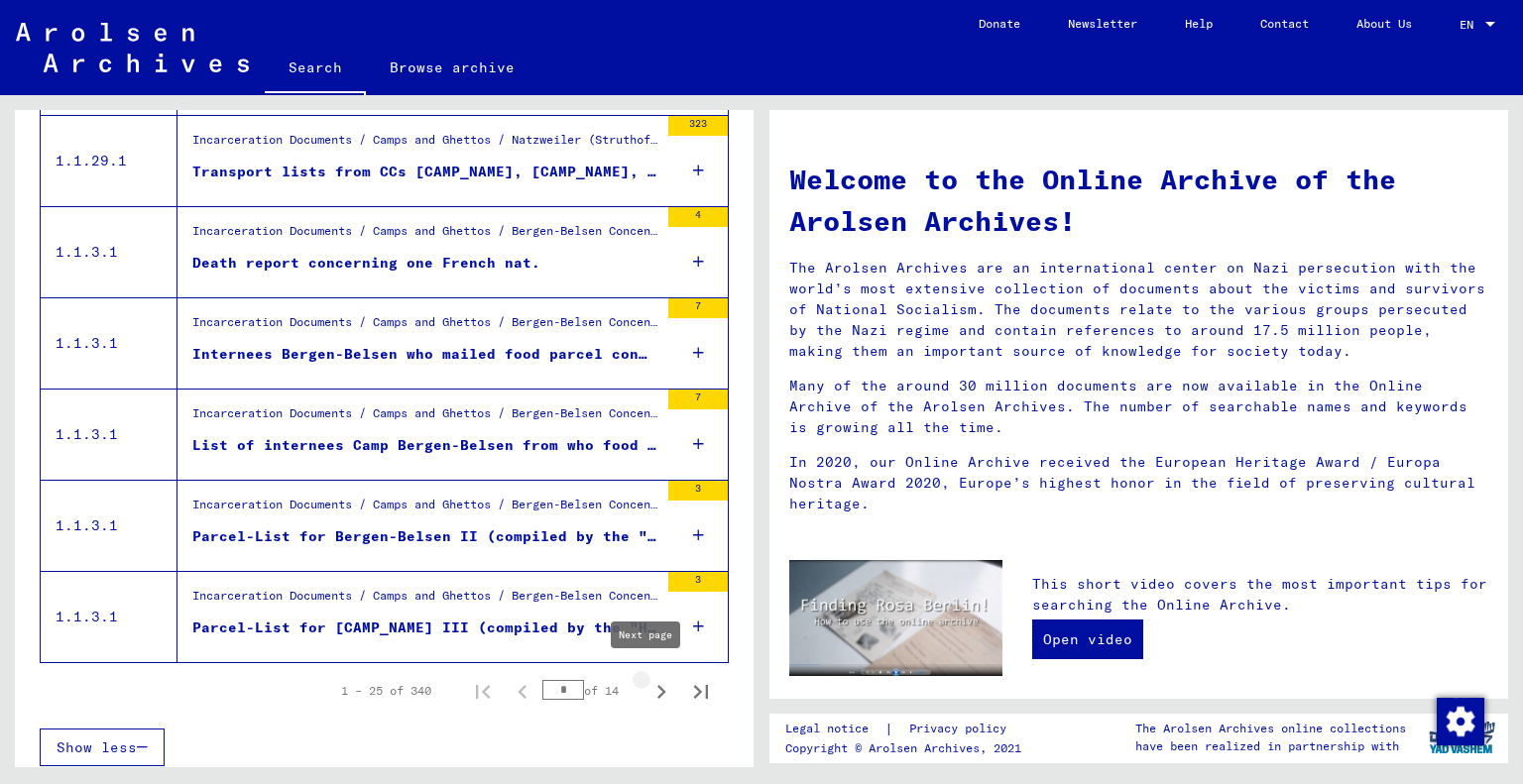 click 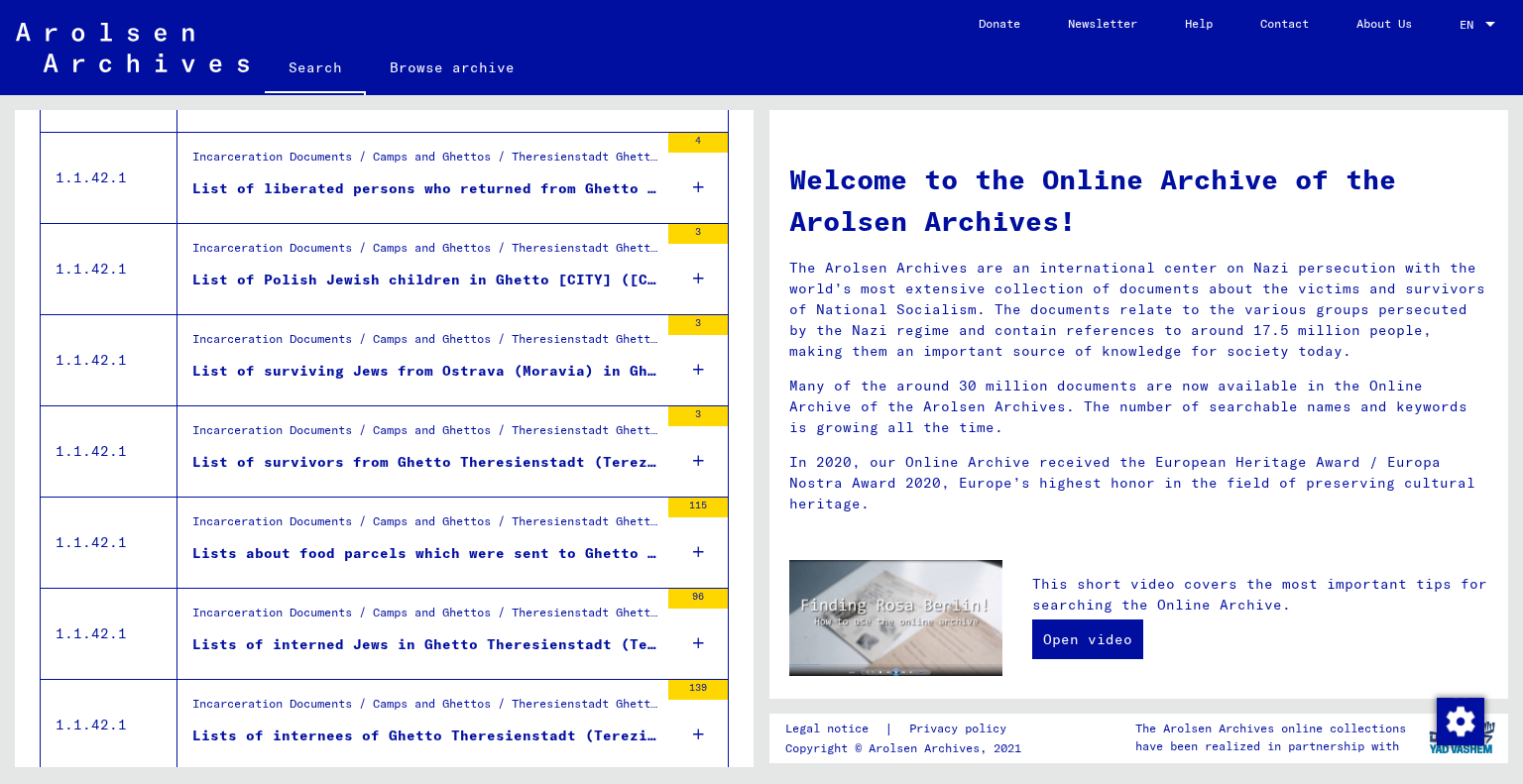 scroll, scrollTop: 1755, scrollLeft: 0, axis: vertical 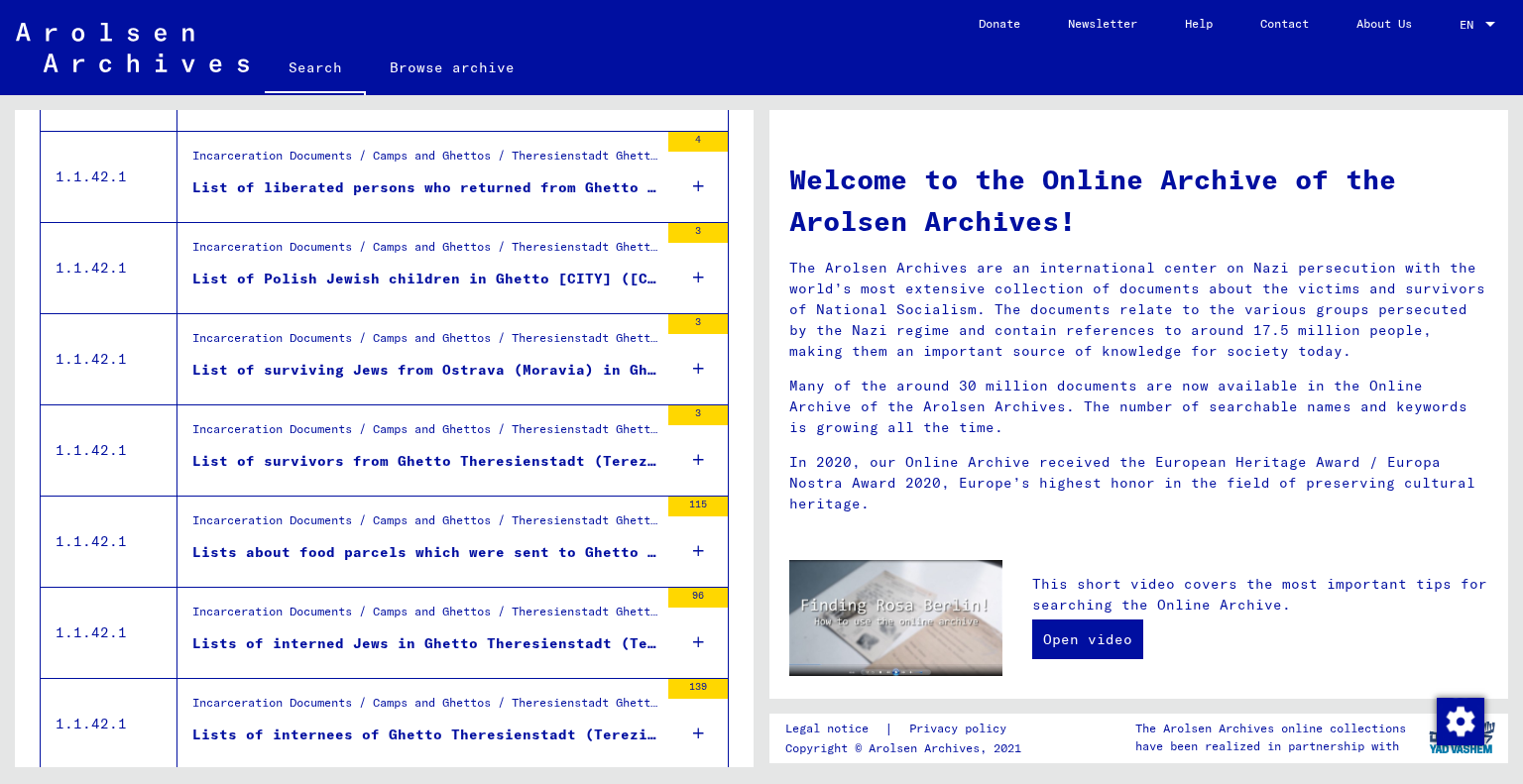 click at bounding box center (698, 278) 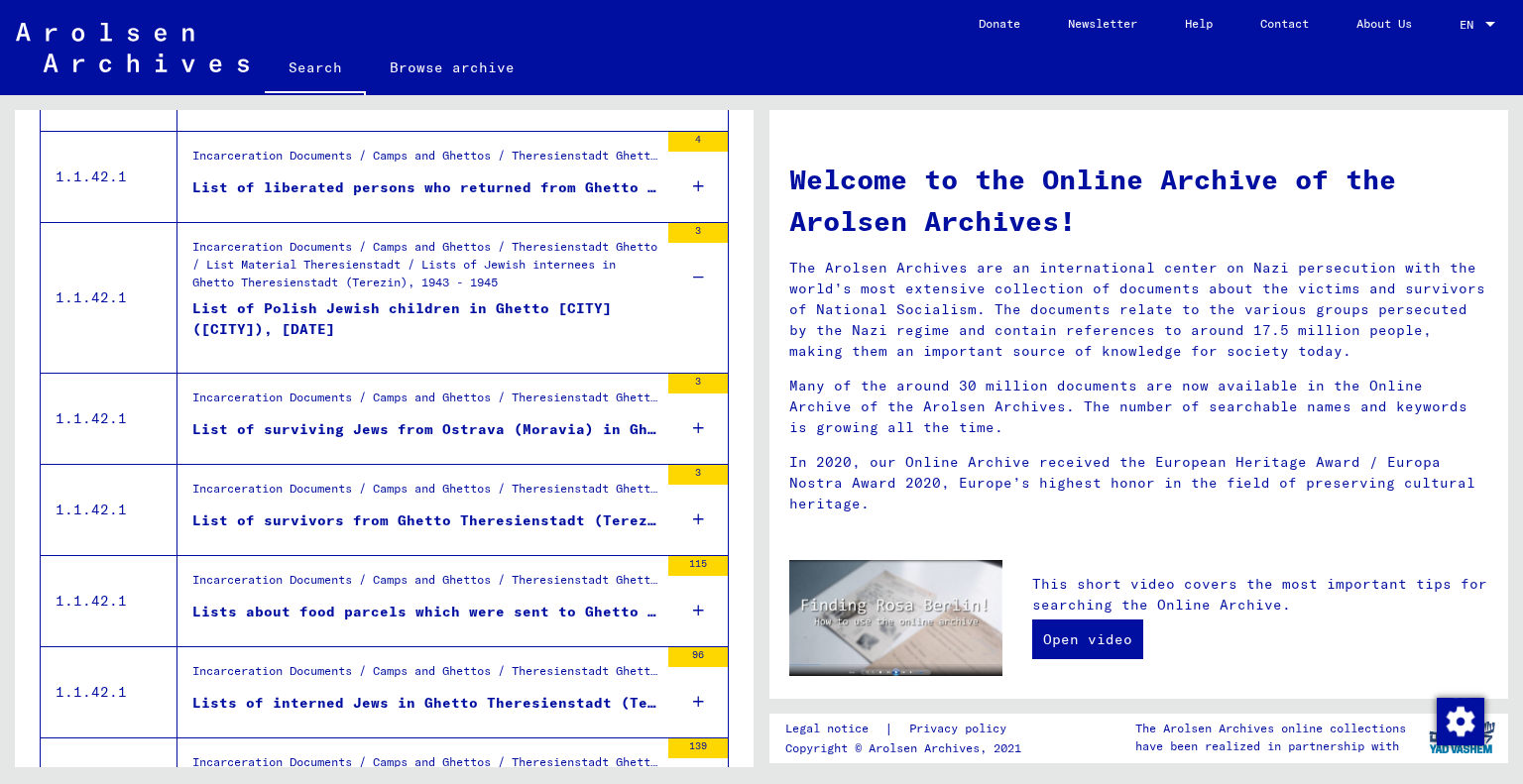 click on "List of Polish Jewish children in Ghetto [CITY] ([CITY]), [DATE]" at bounding box center (425, 328) 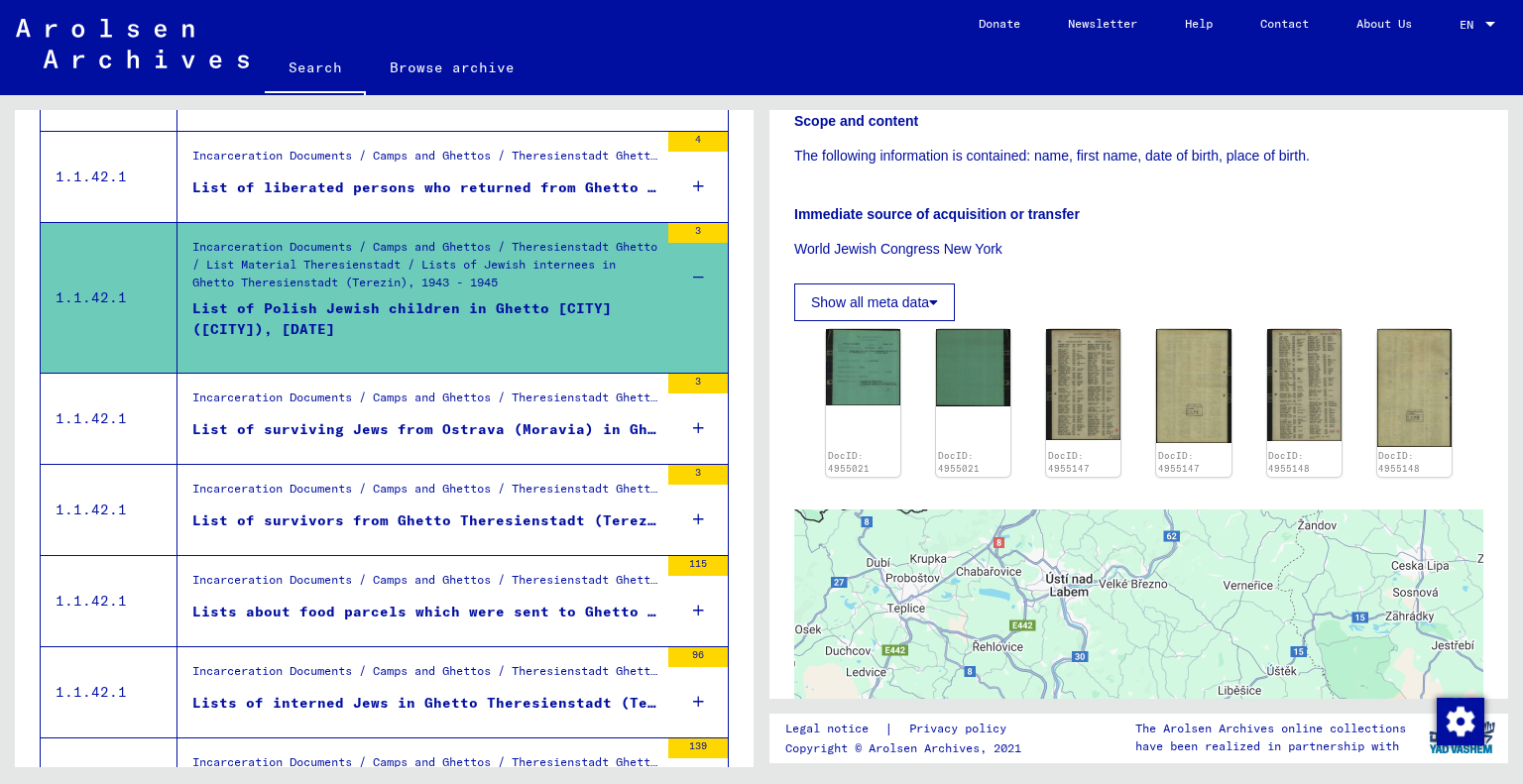 scroll, scrollTop: 348, scrollLeft: 0, axis: vertical 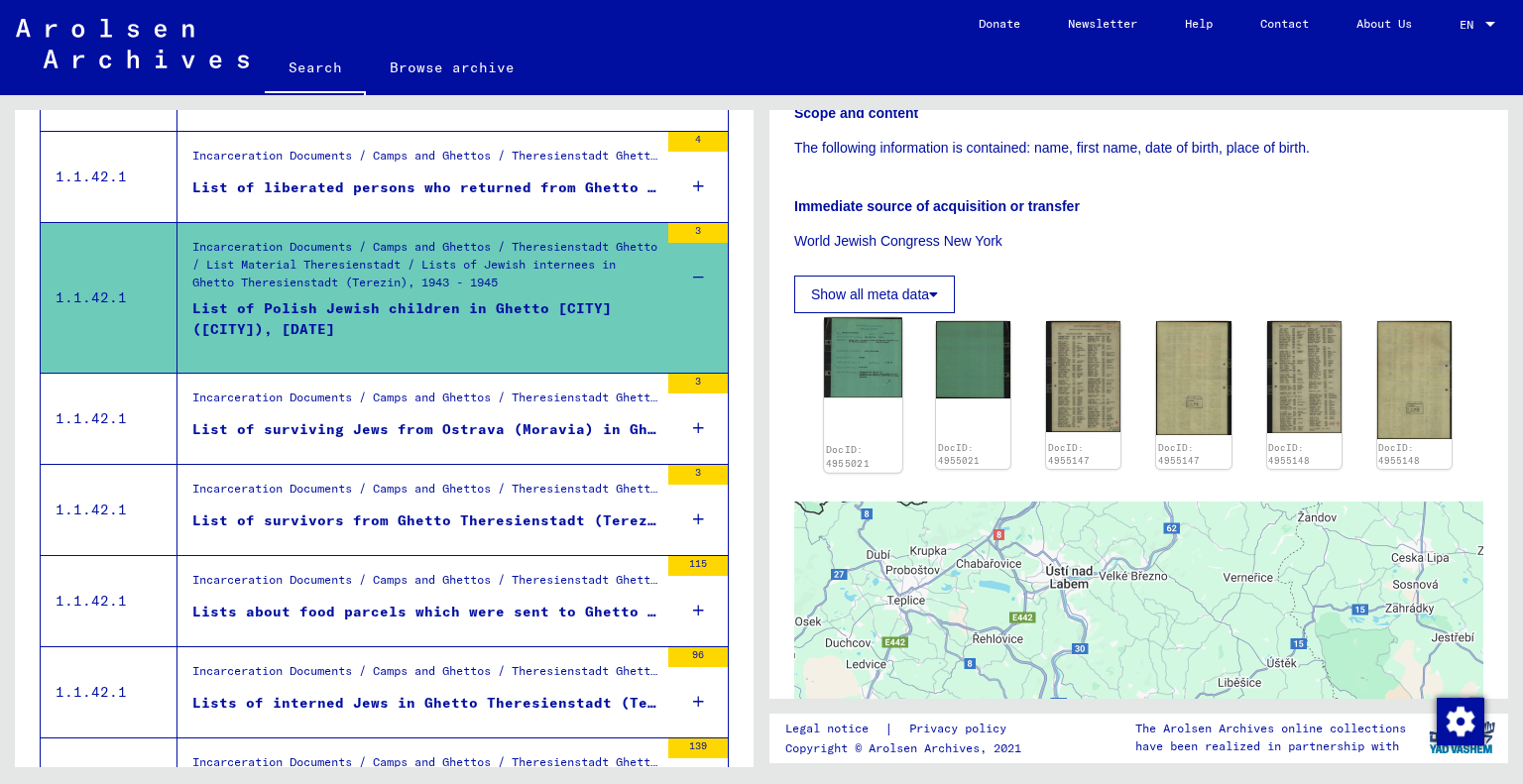 click 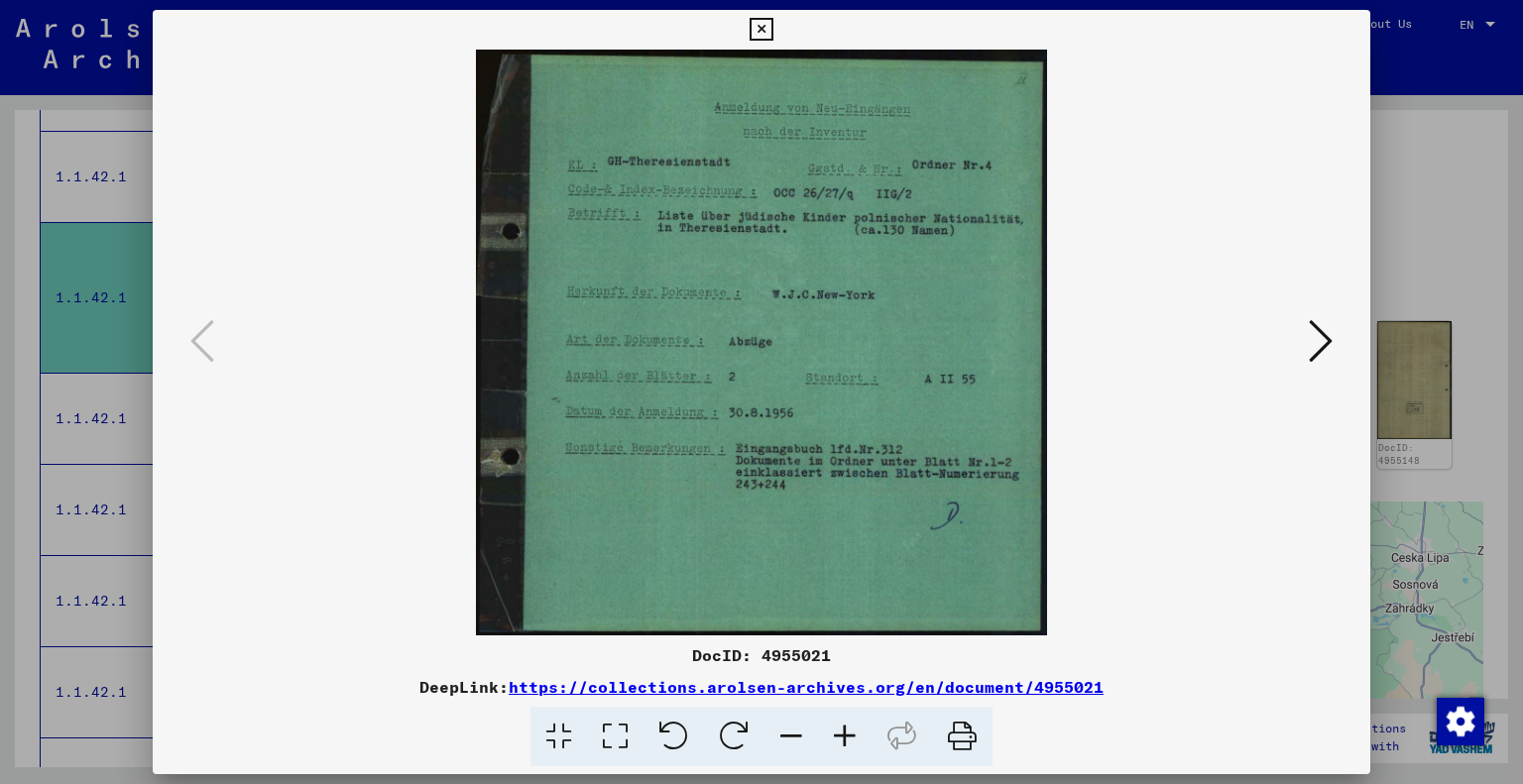 scroll, scrollTop: 0, scrollLeft: 0, axis: both 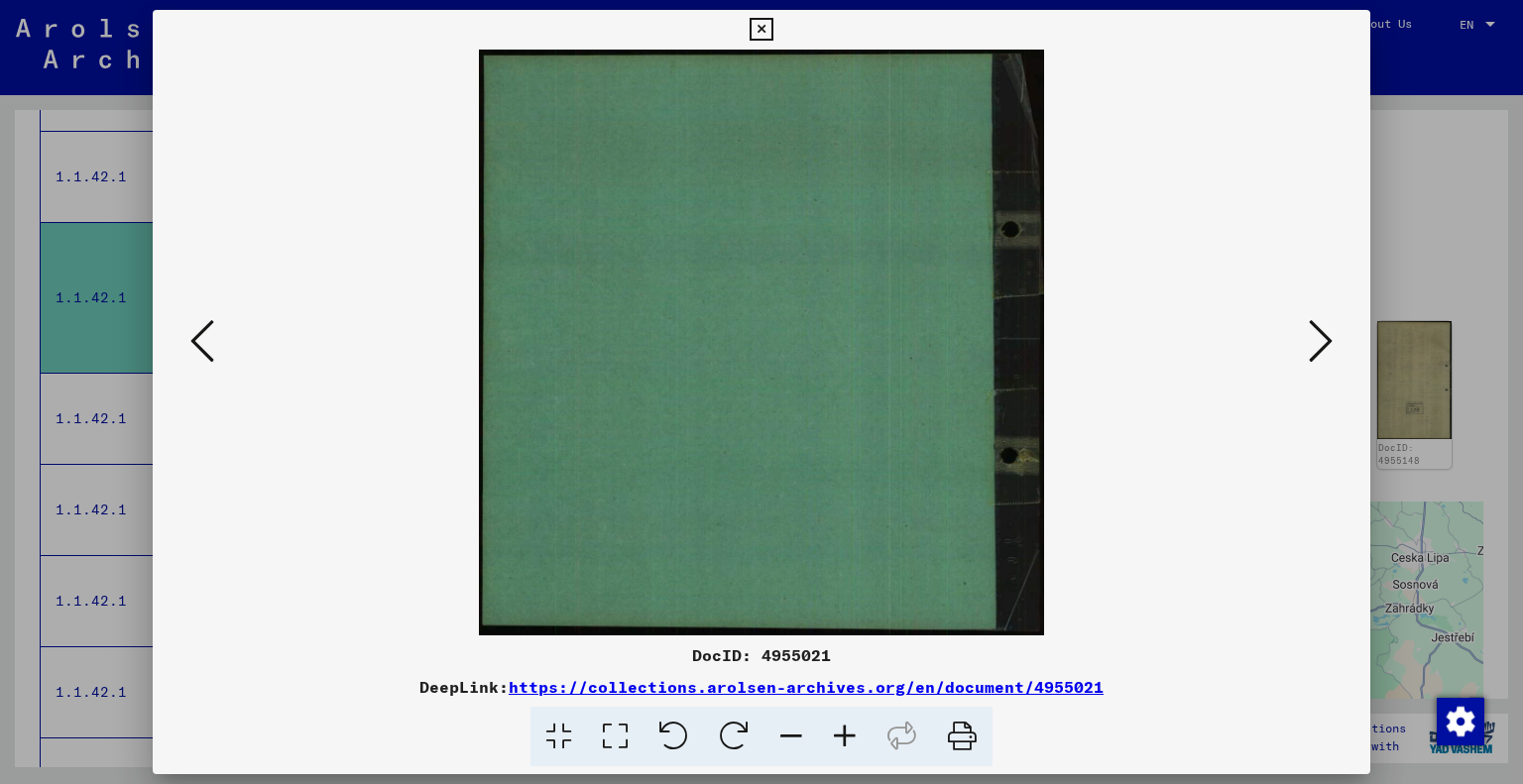 click at bounding box center [1321, 341] 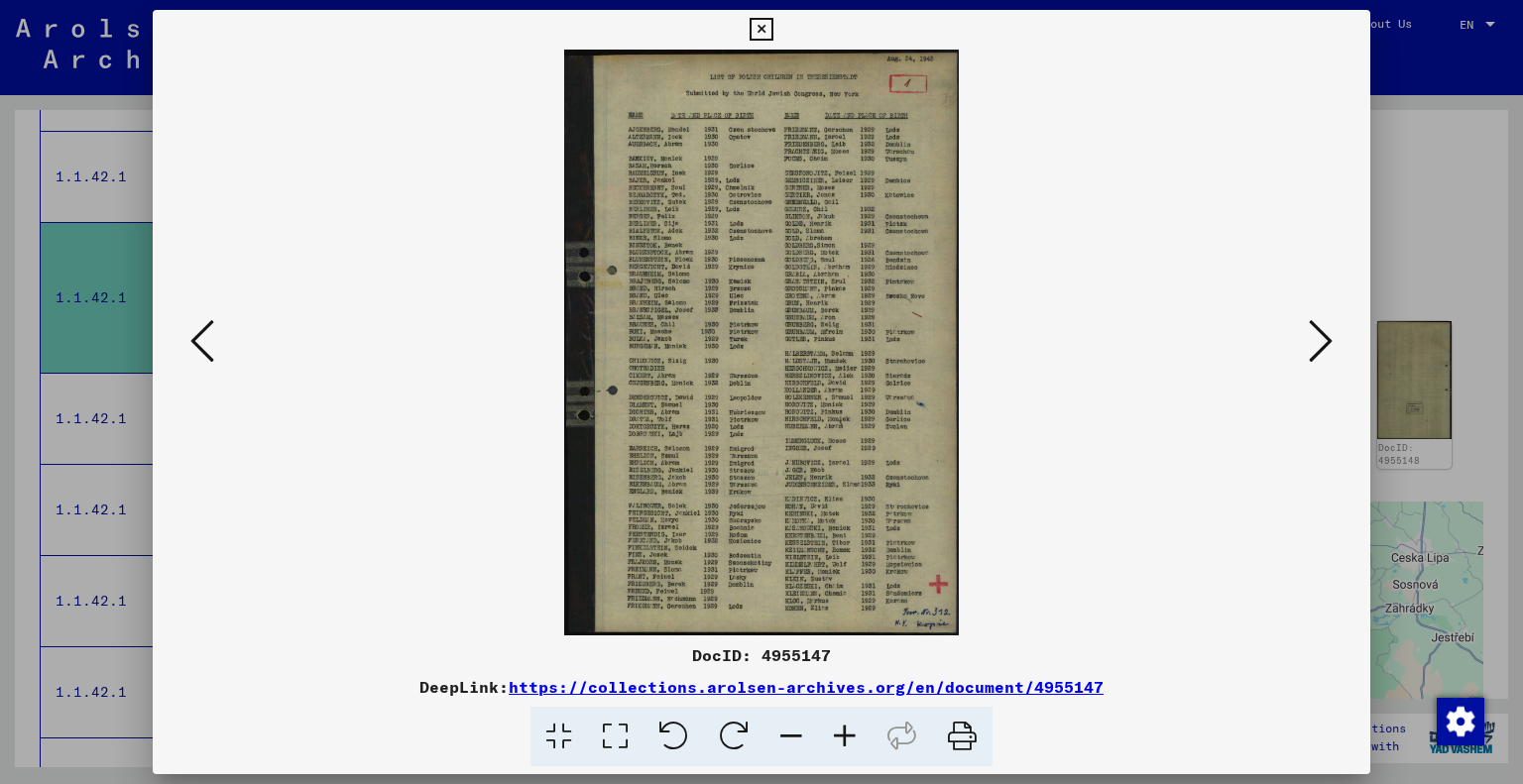 click at bounding box center [1321, 341] 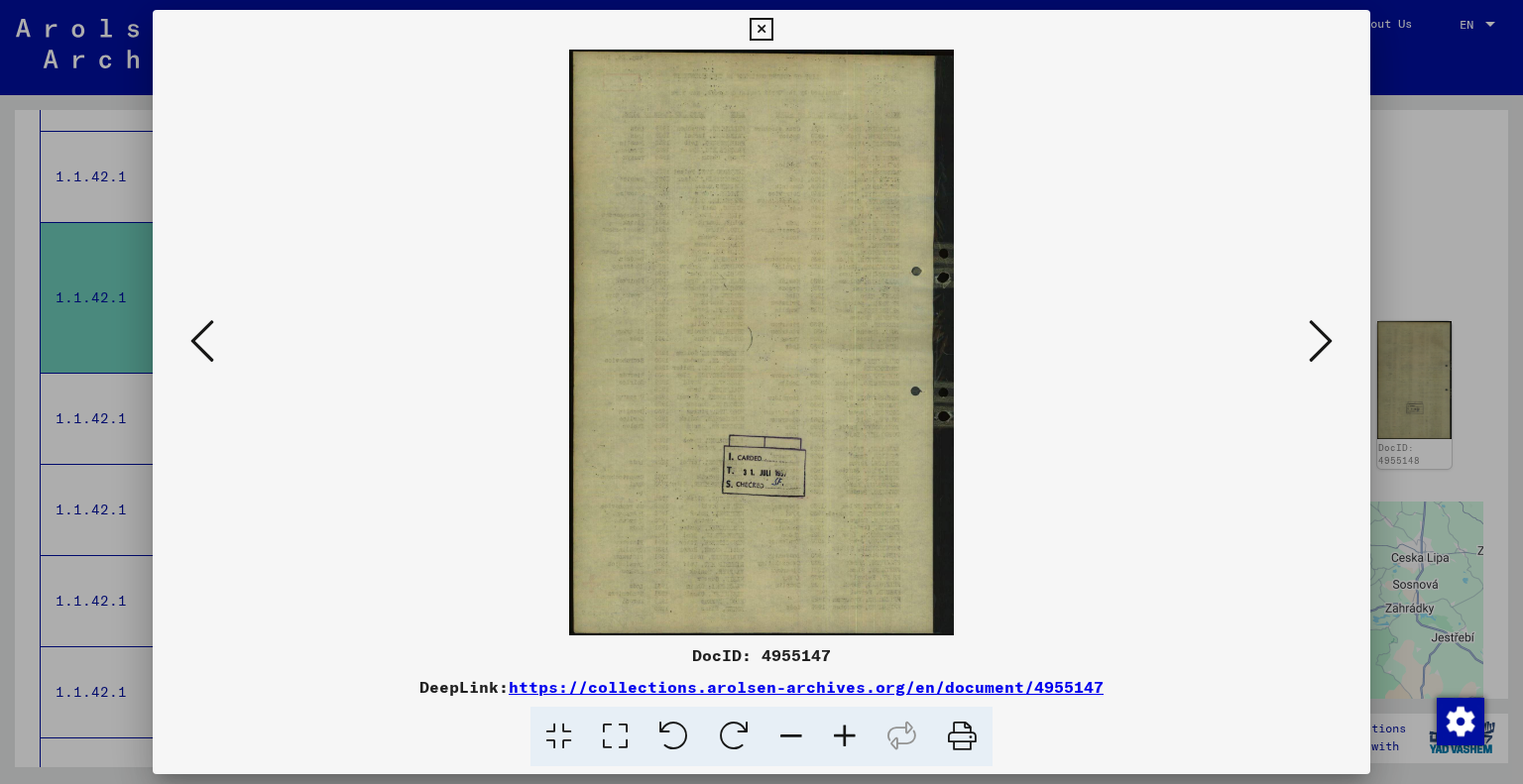 click at bounding box center (1321, 341) 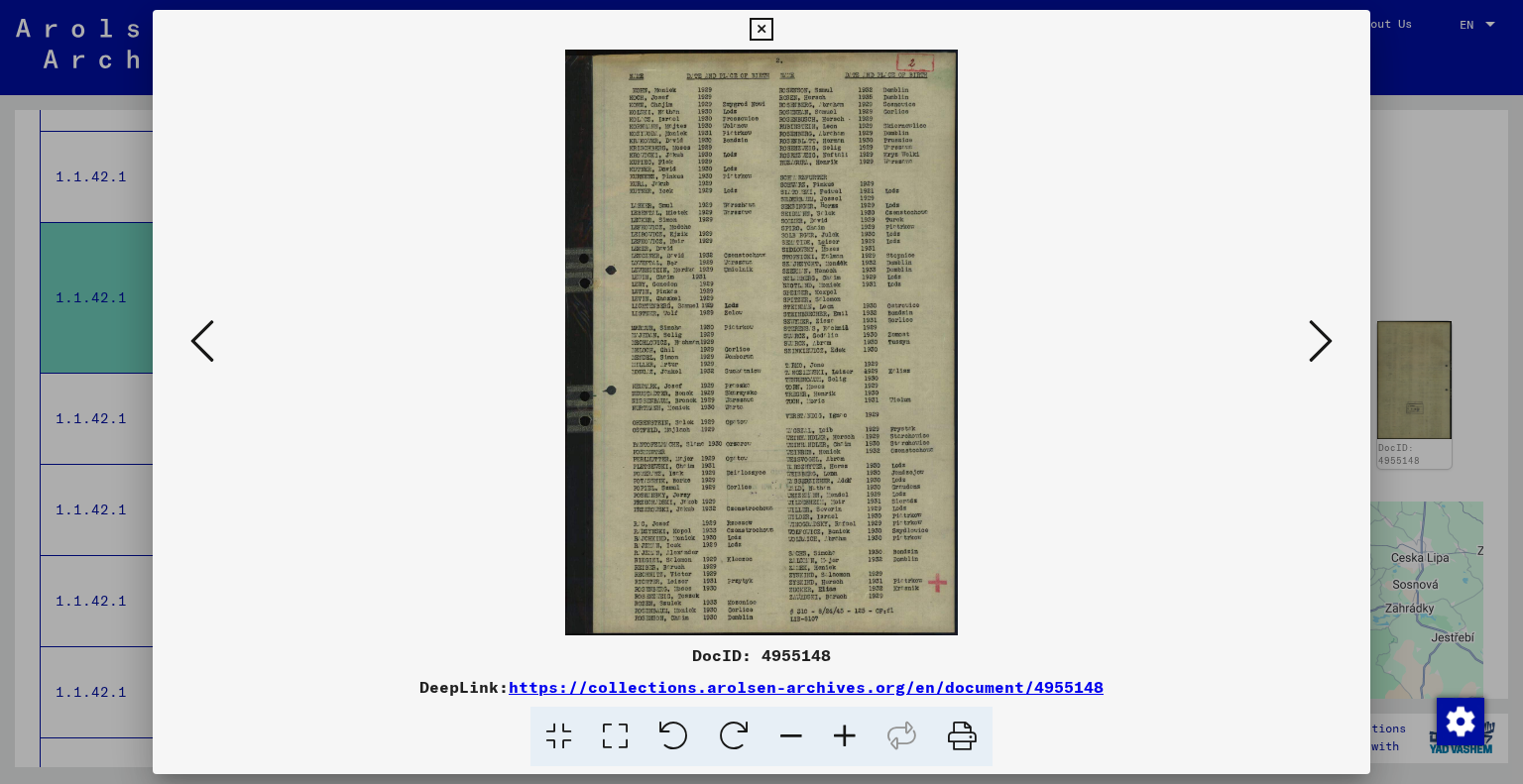 click at bounding box center (1321, 341) 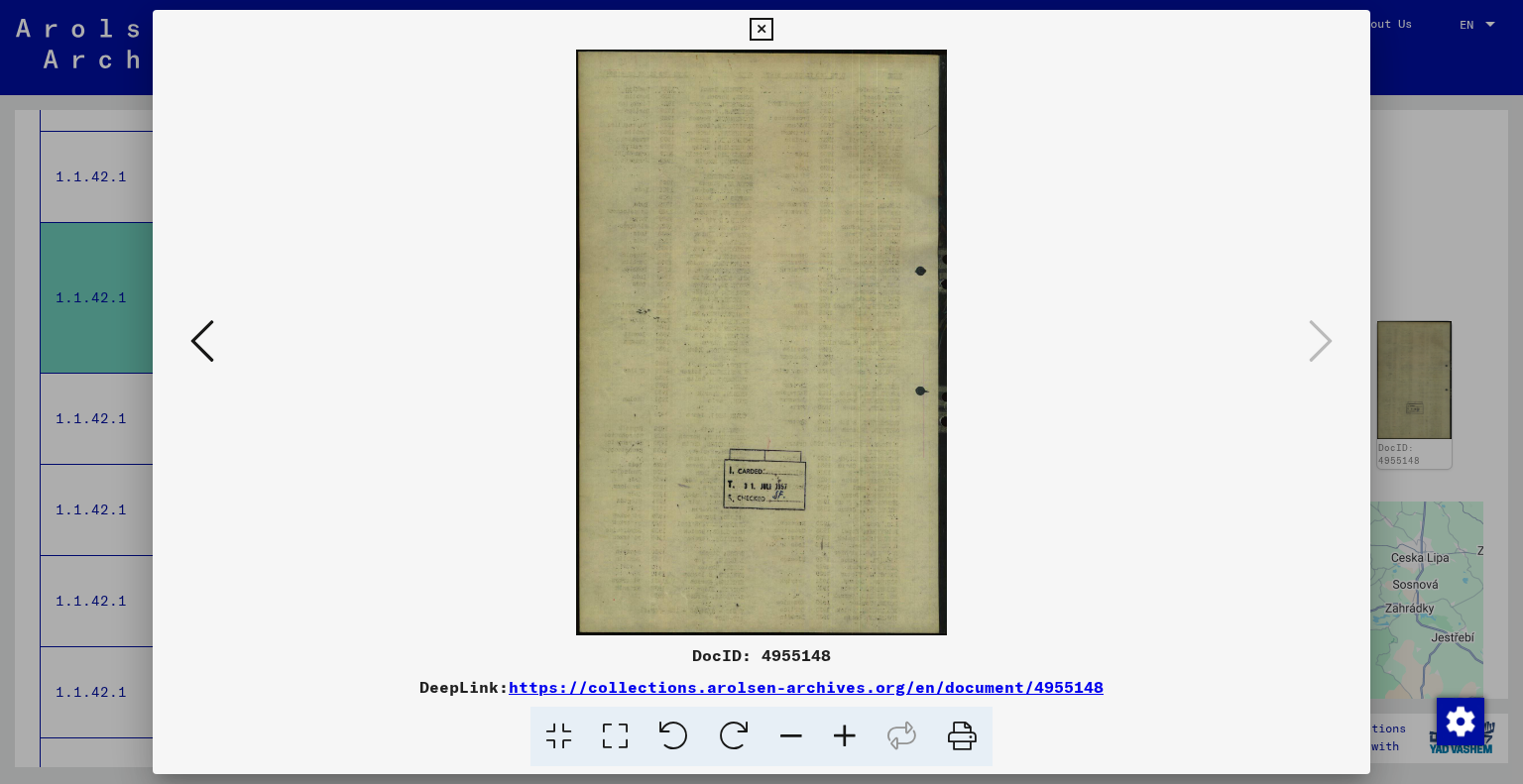 click at bounding box center (761, 30) 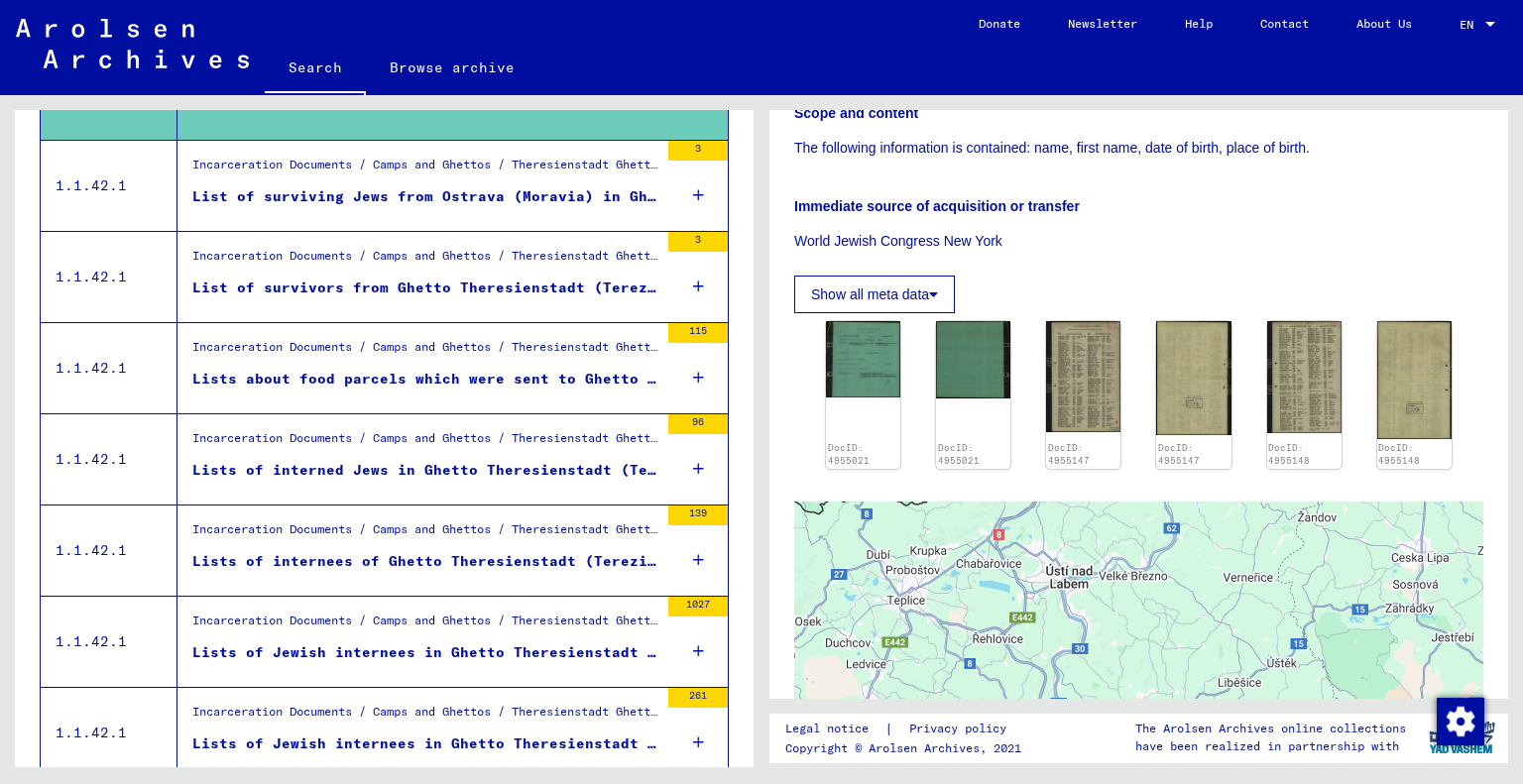 scroll, scrollTop: 1990, scrollLeft: 0, axis: vertical 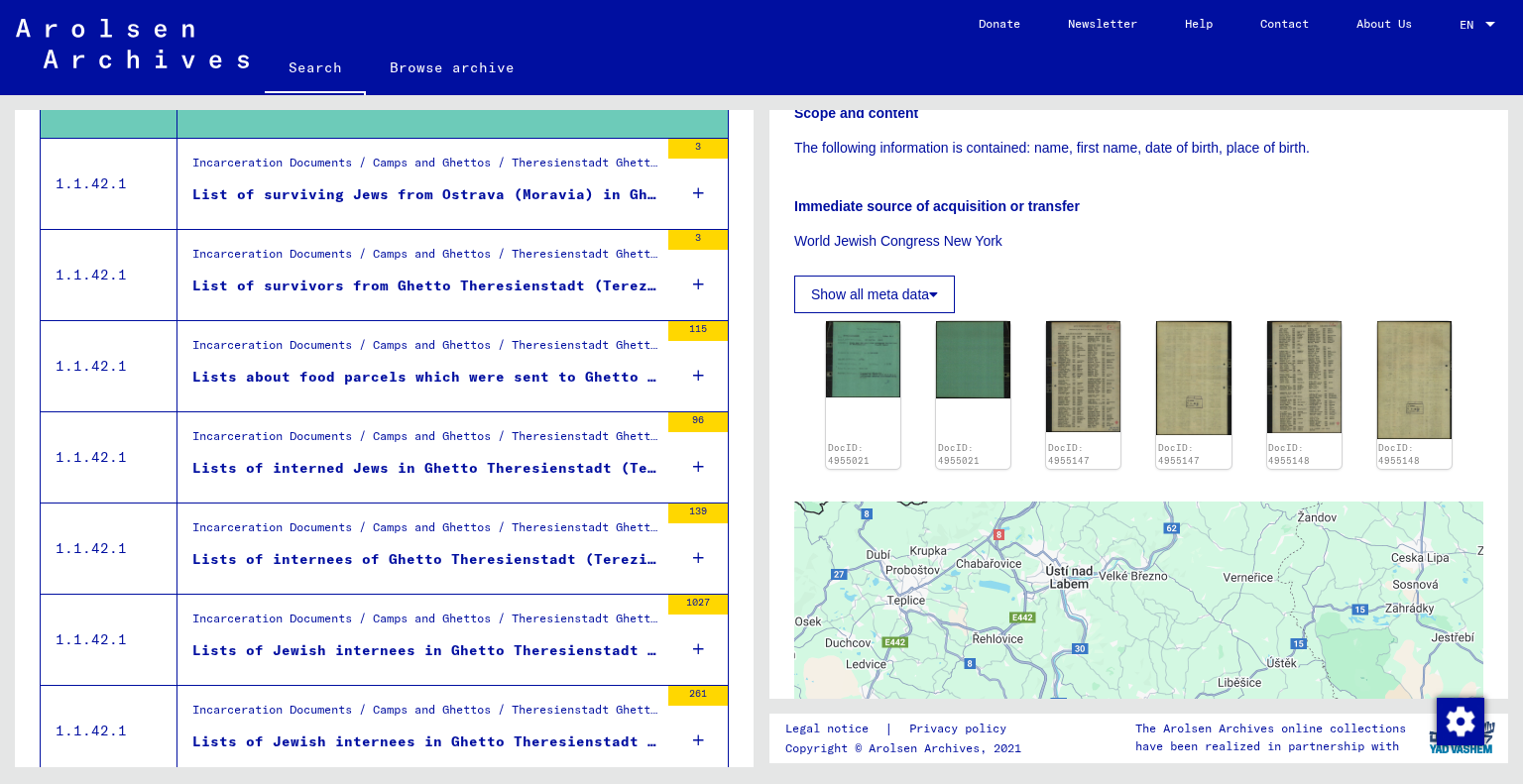 click on "3" at bounding box center [698, 275] 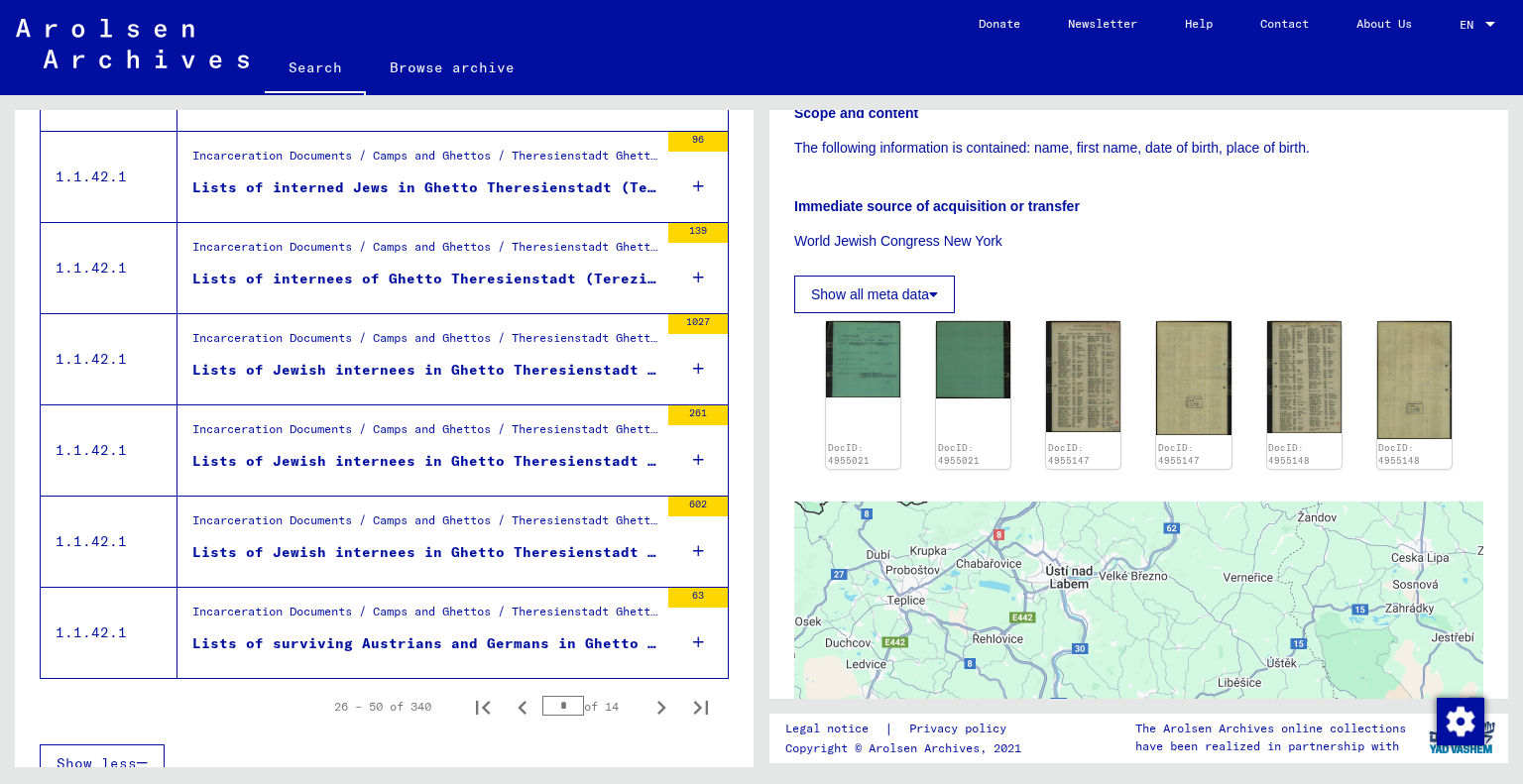 scroll, scrollTop: 2346, scrollLeft: 0, axis: vertical 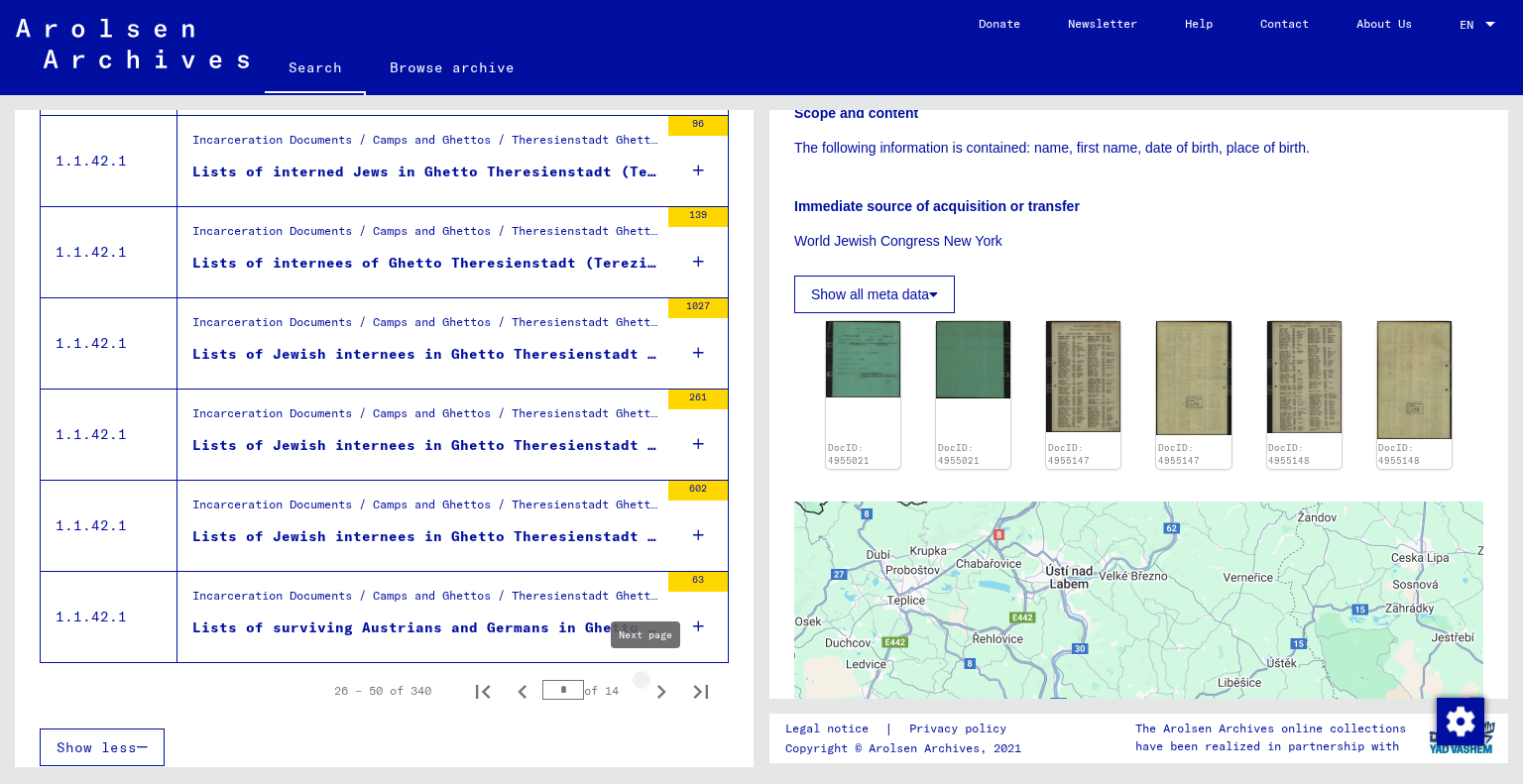 click 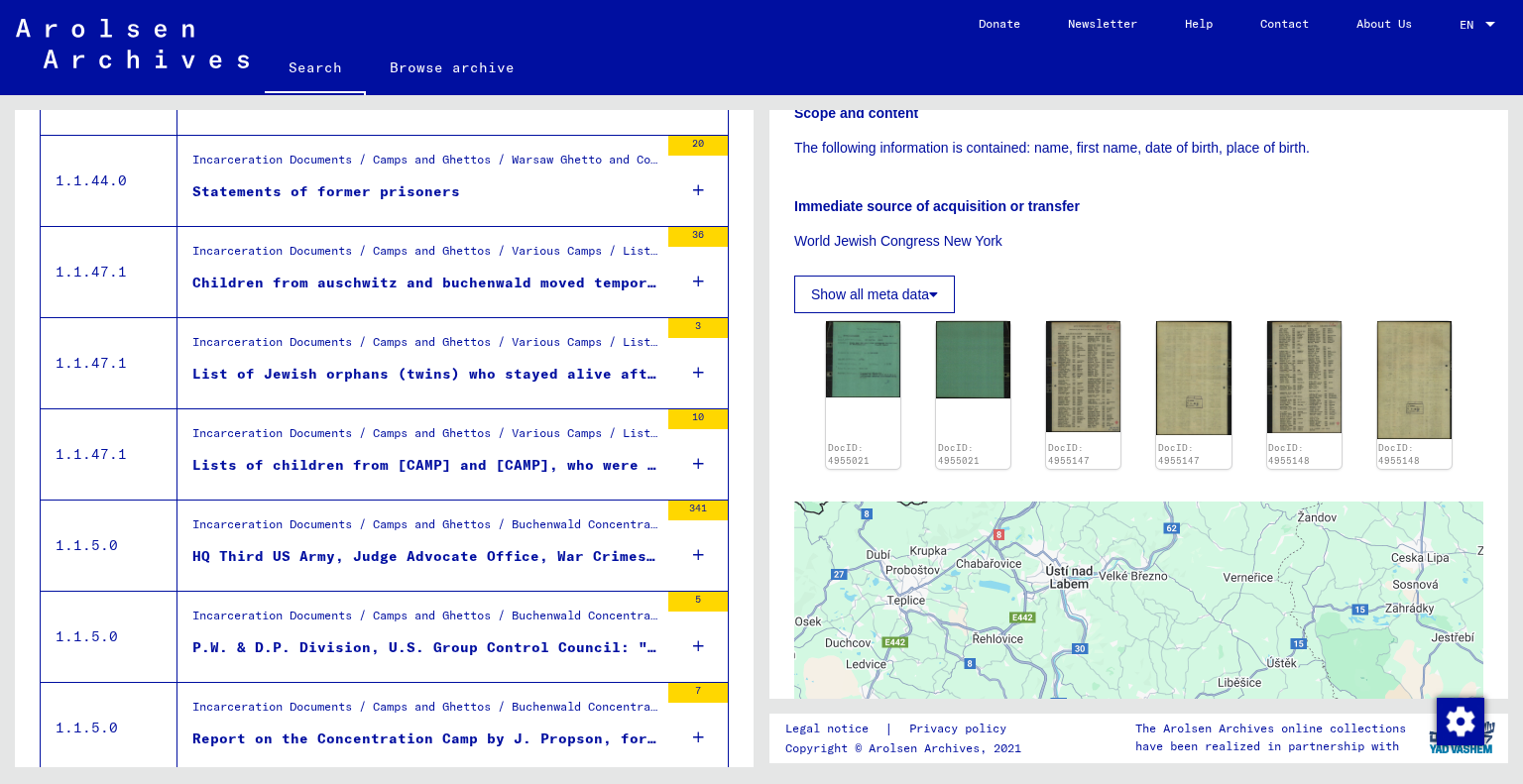scroll, scrollTop: 1029, scrollLeft: 0, axis: vertical 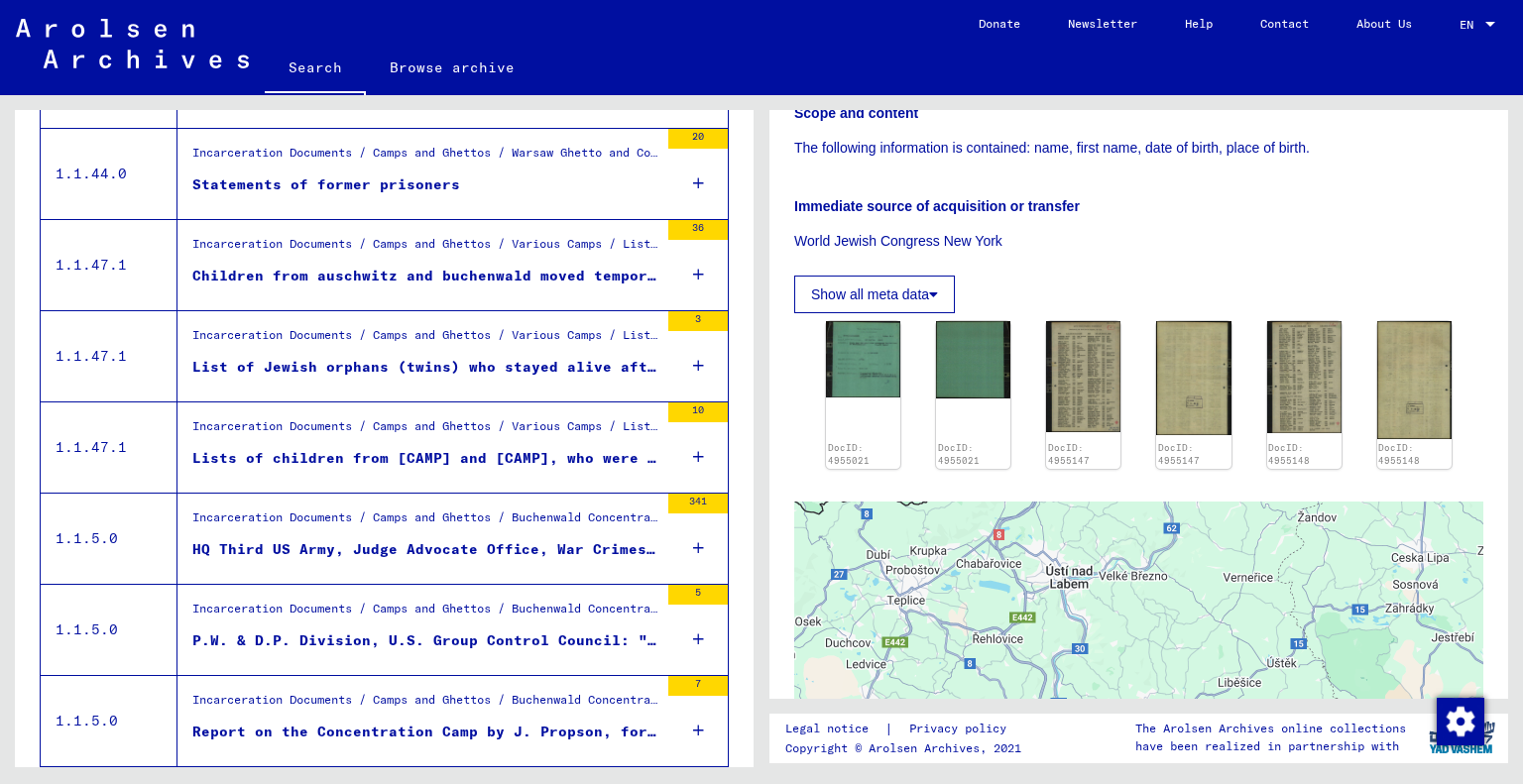 click at bounding box center [698, 275] 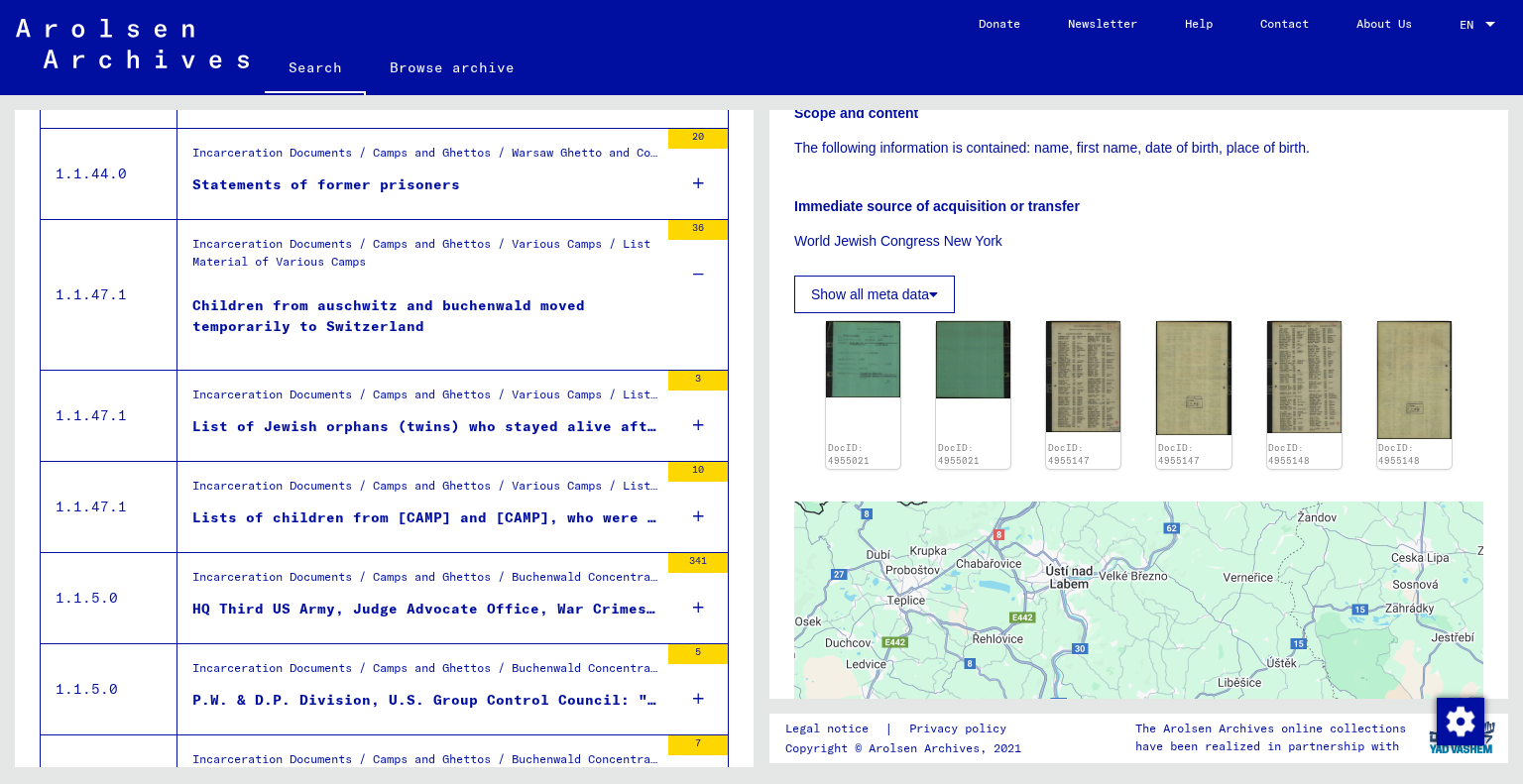 click on "Incarceration Documents / Camps and Ghettos / Various Camps / List Material of Various Camps" at bounding box center (425, 270) 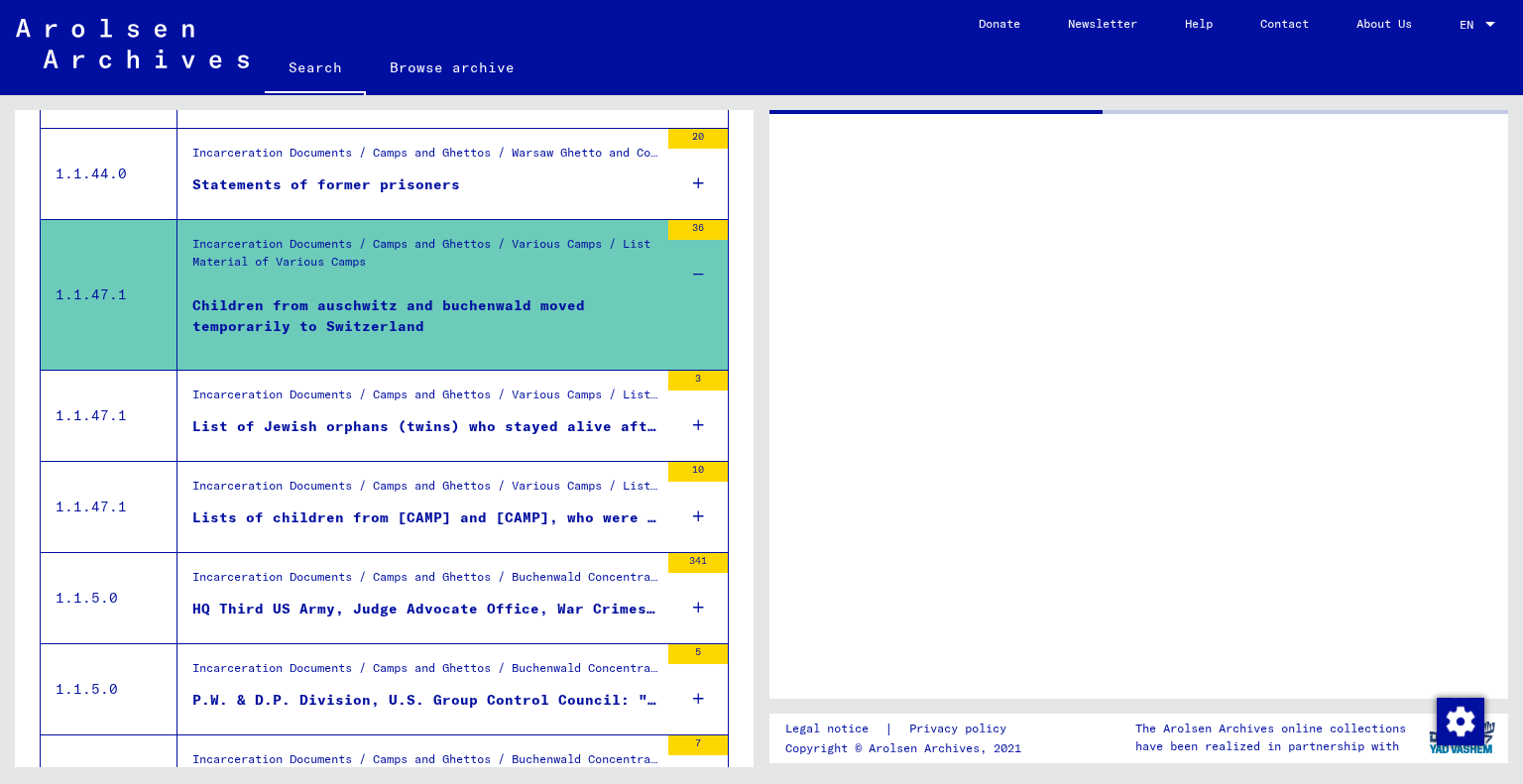 scroll, scrollTop: 0, scrollLeft: 0, axis: both 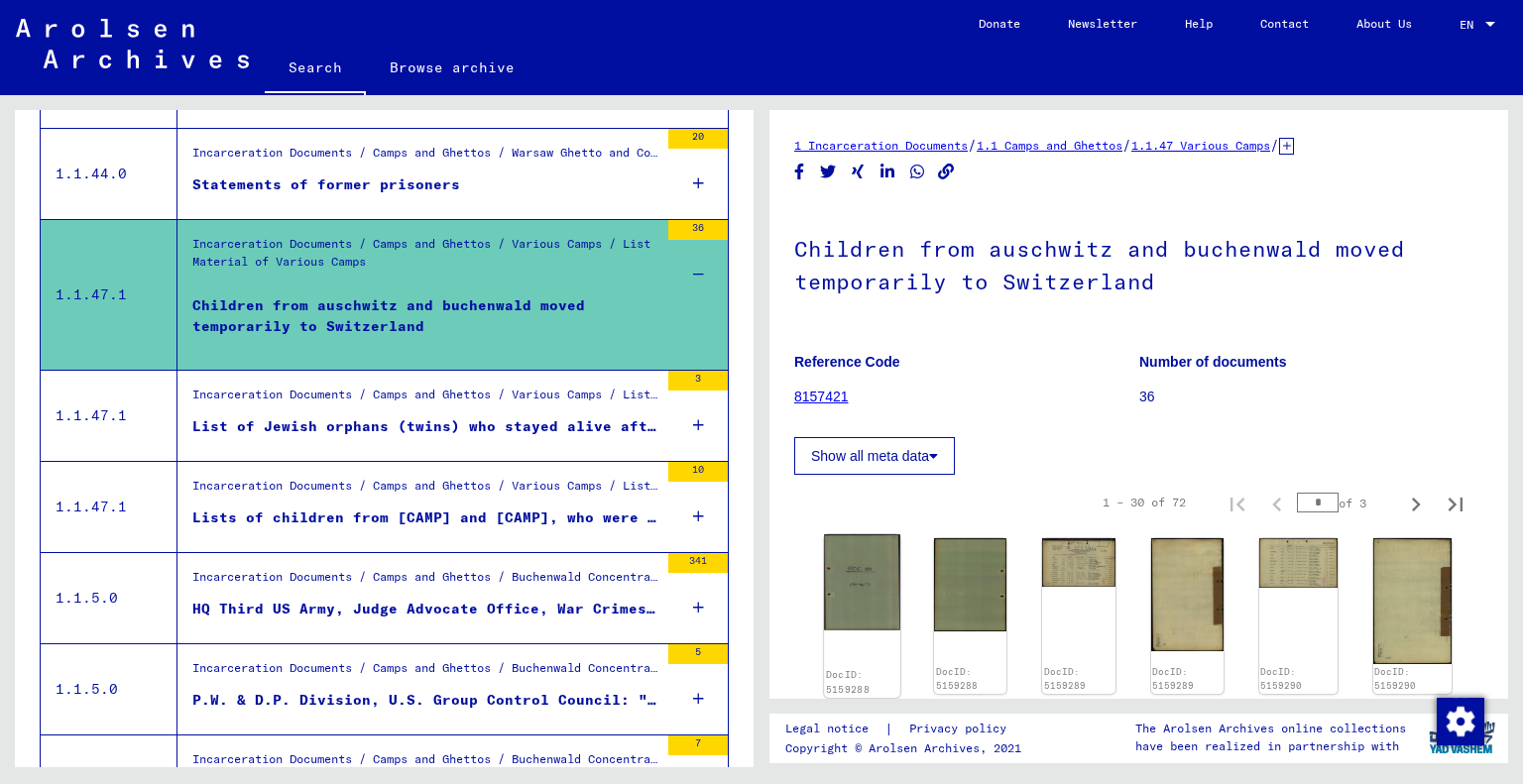 click 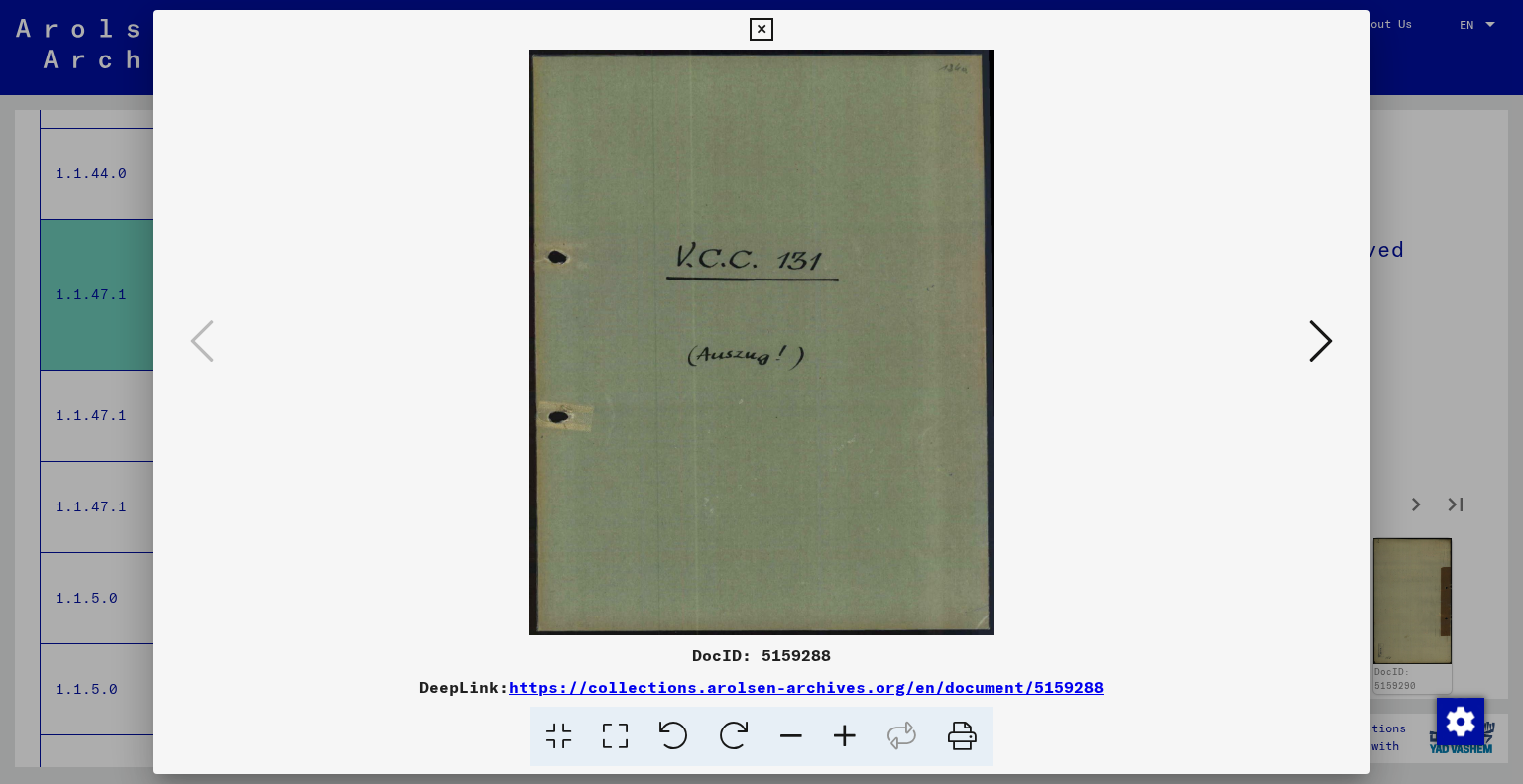 click at bounding box center [1321, 341] 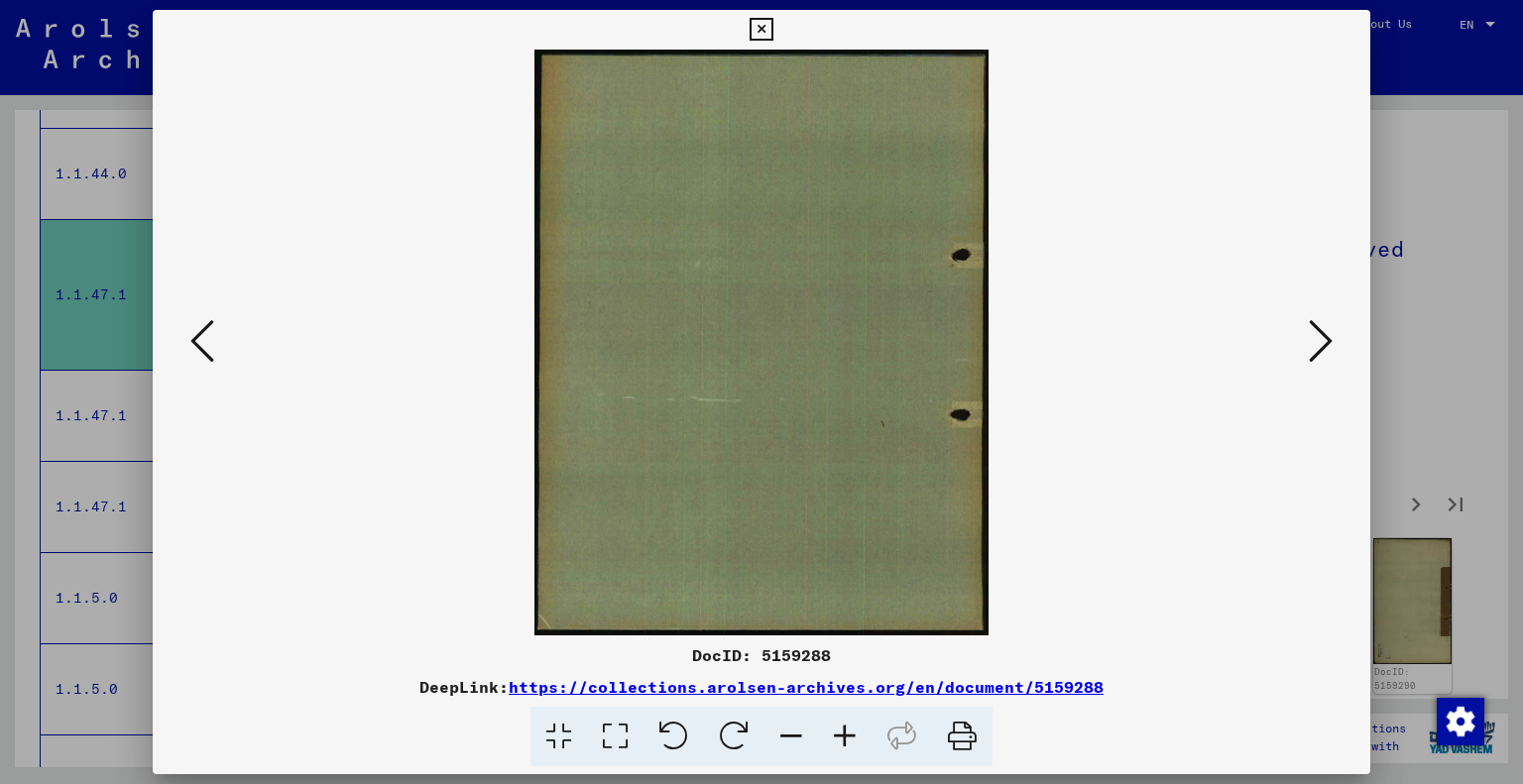 click at bounding box center (1321, 341) 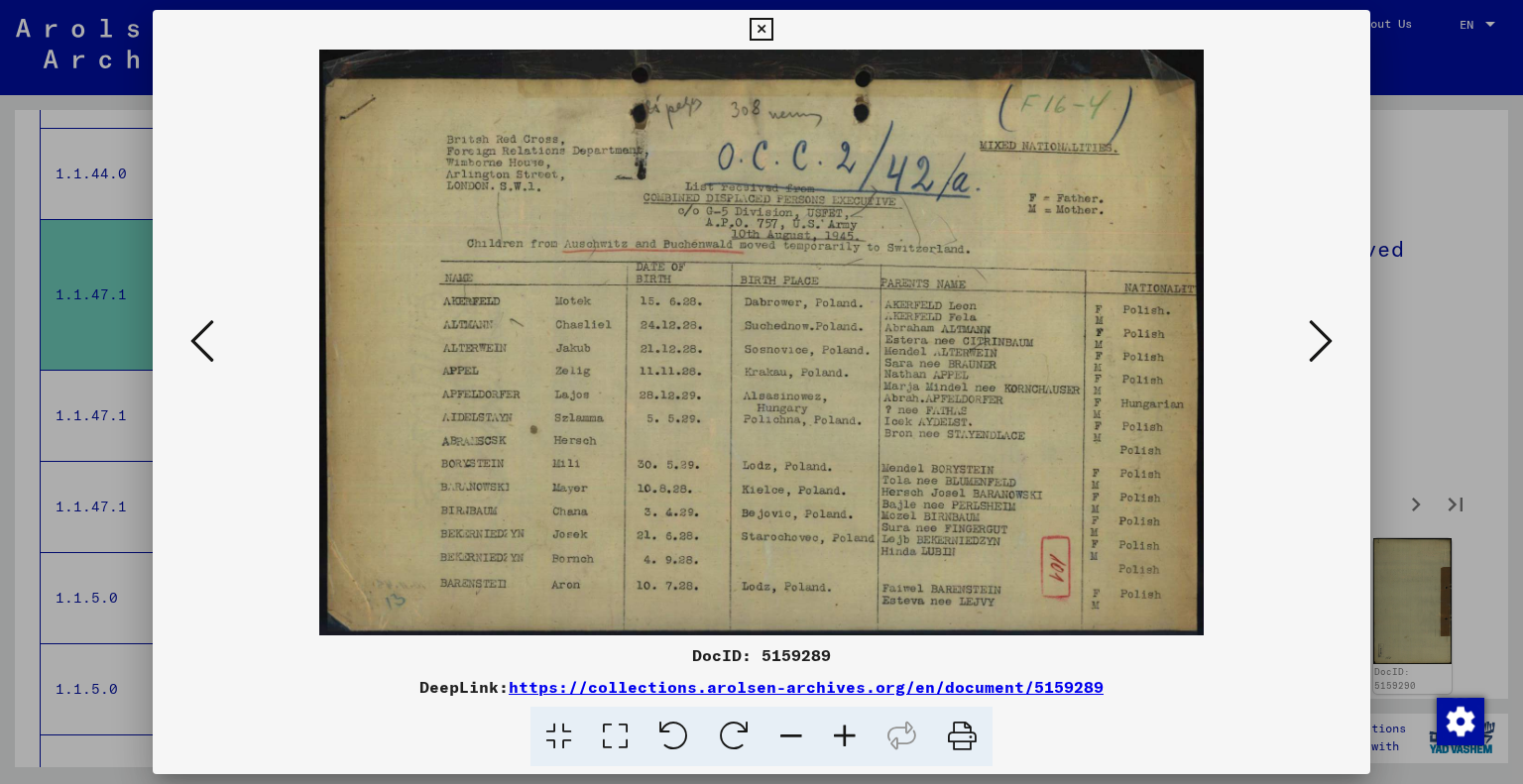 click at bounding box center [1321, 341] 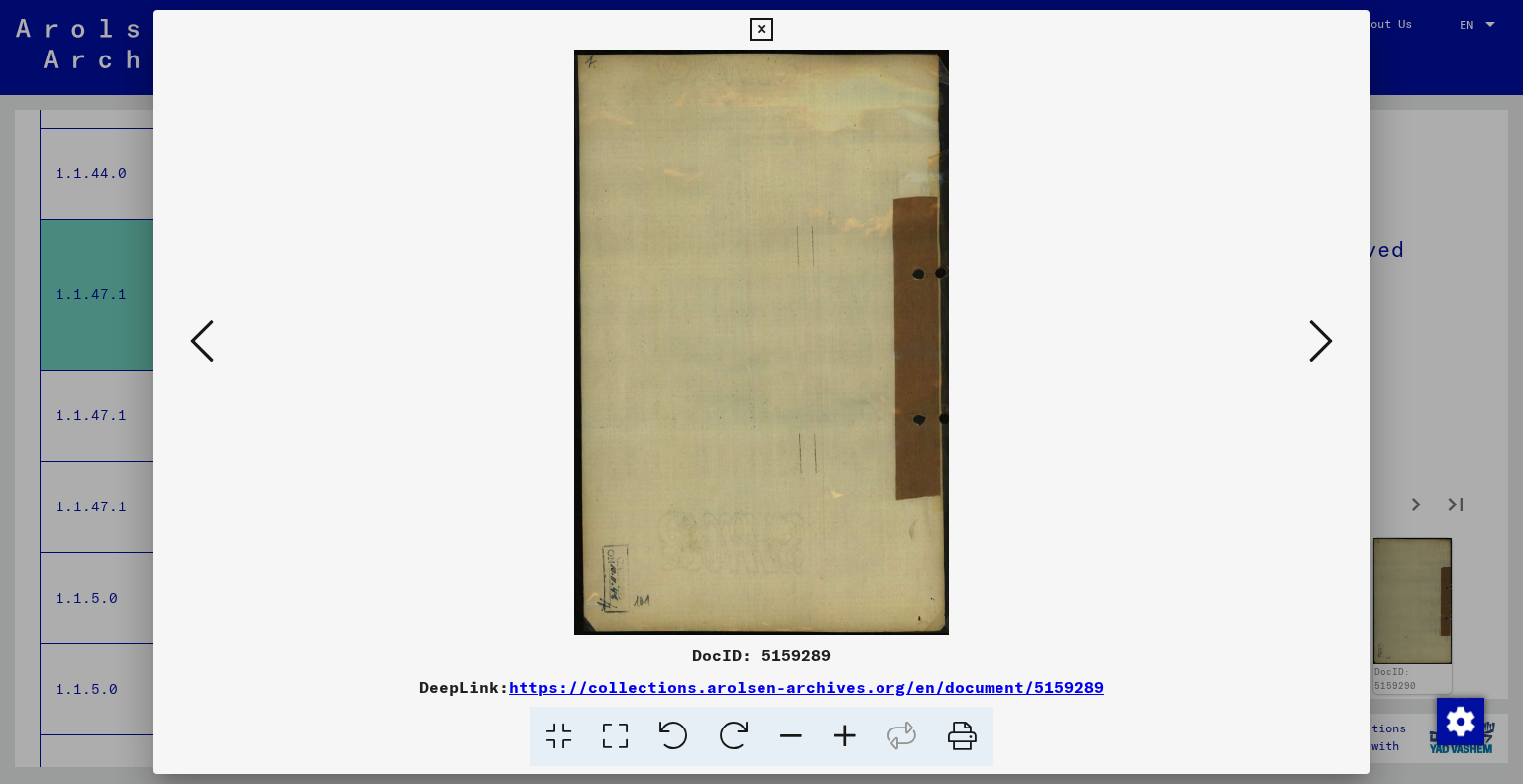 click at bounding box center [1321, 341] 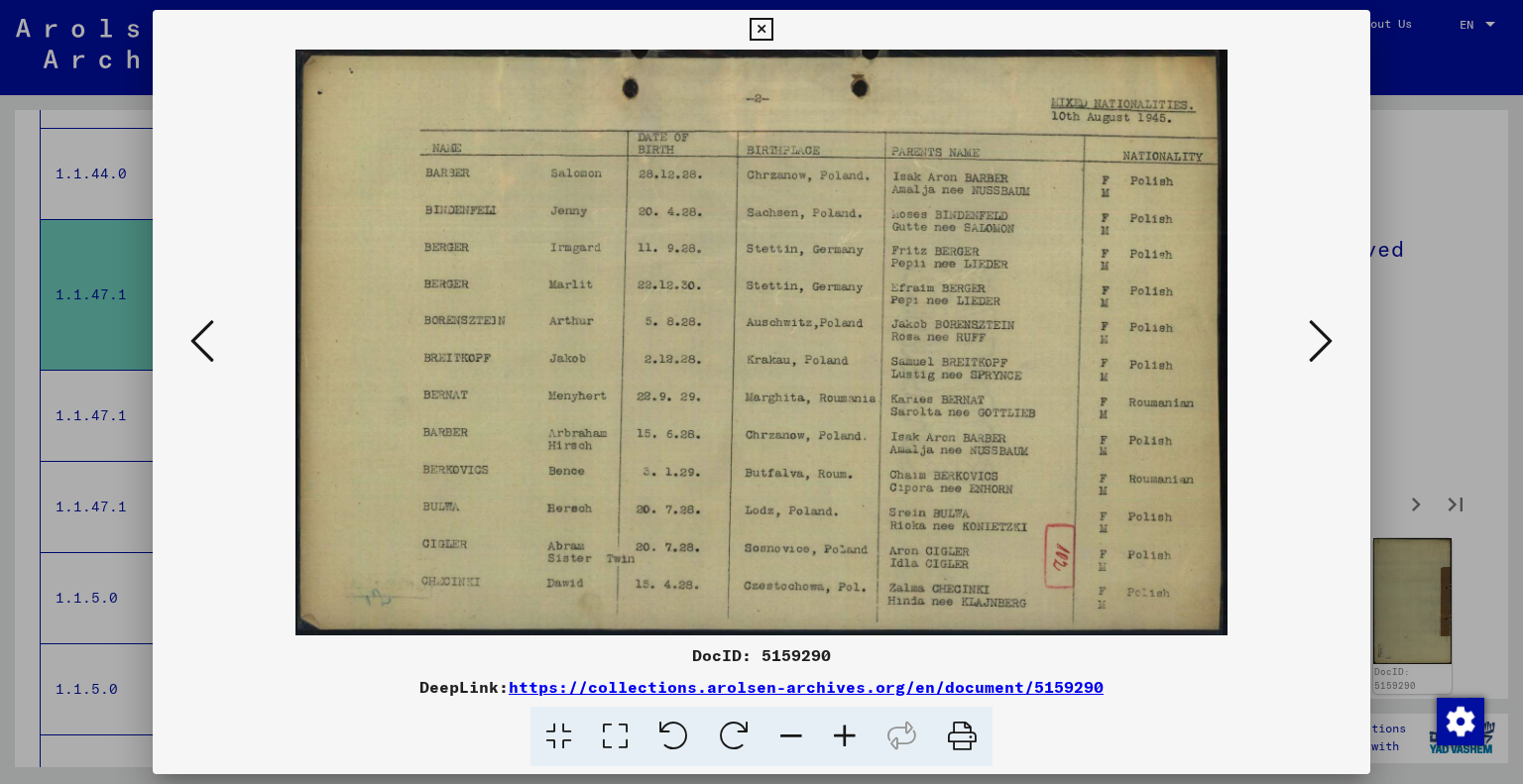 click at bounding box center (1321, 341) 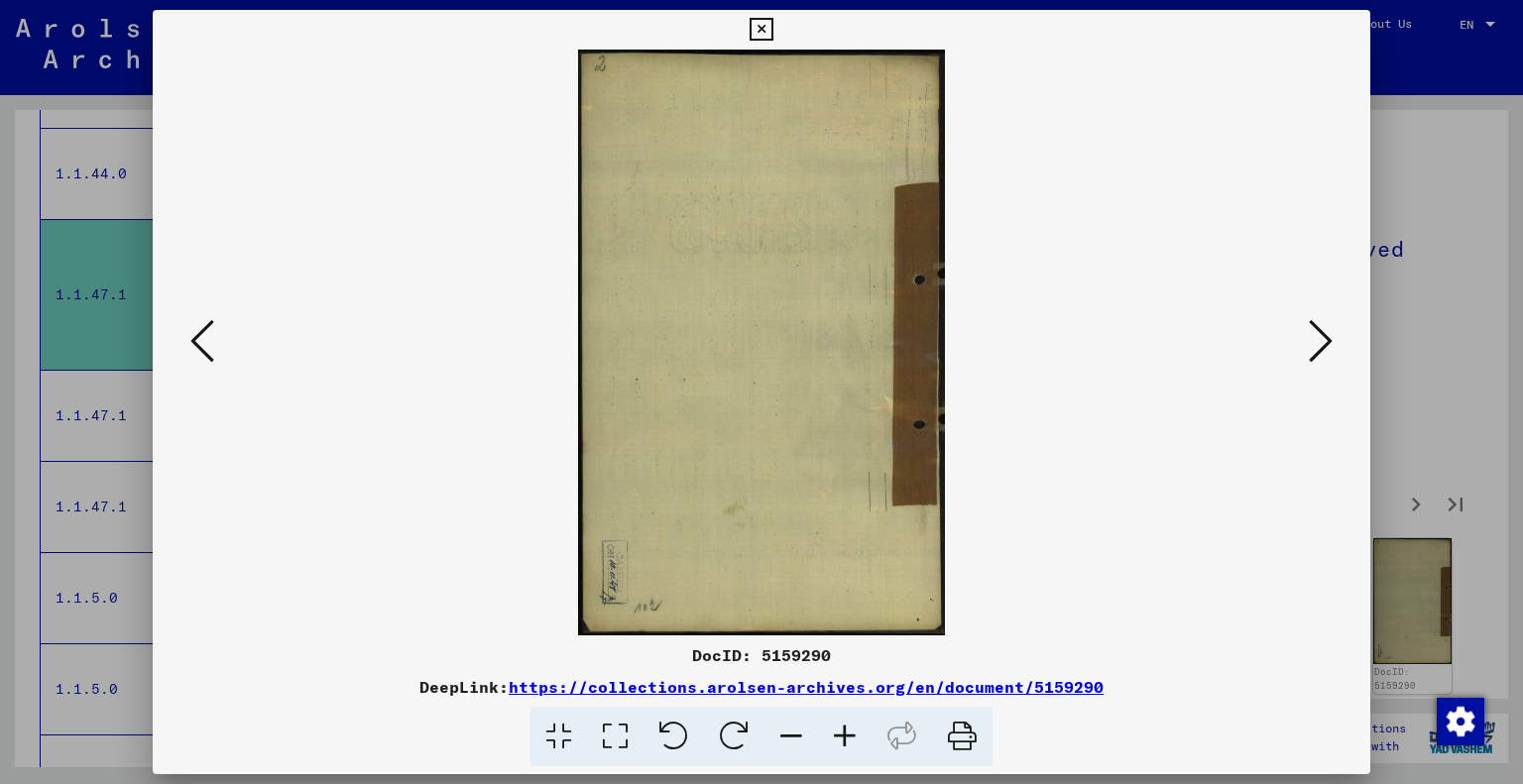 click at bounding box center [1321, 341] 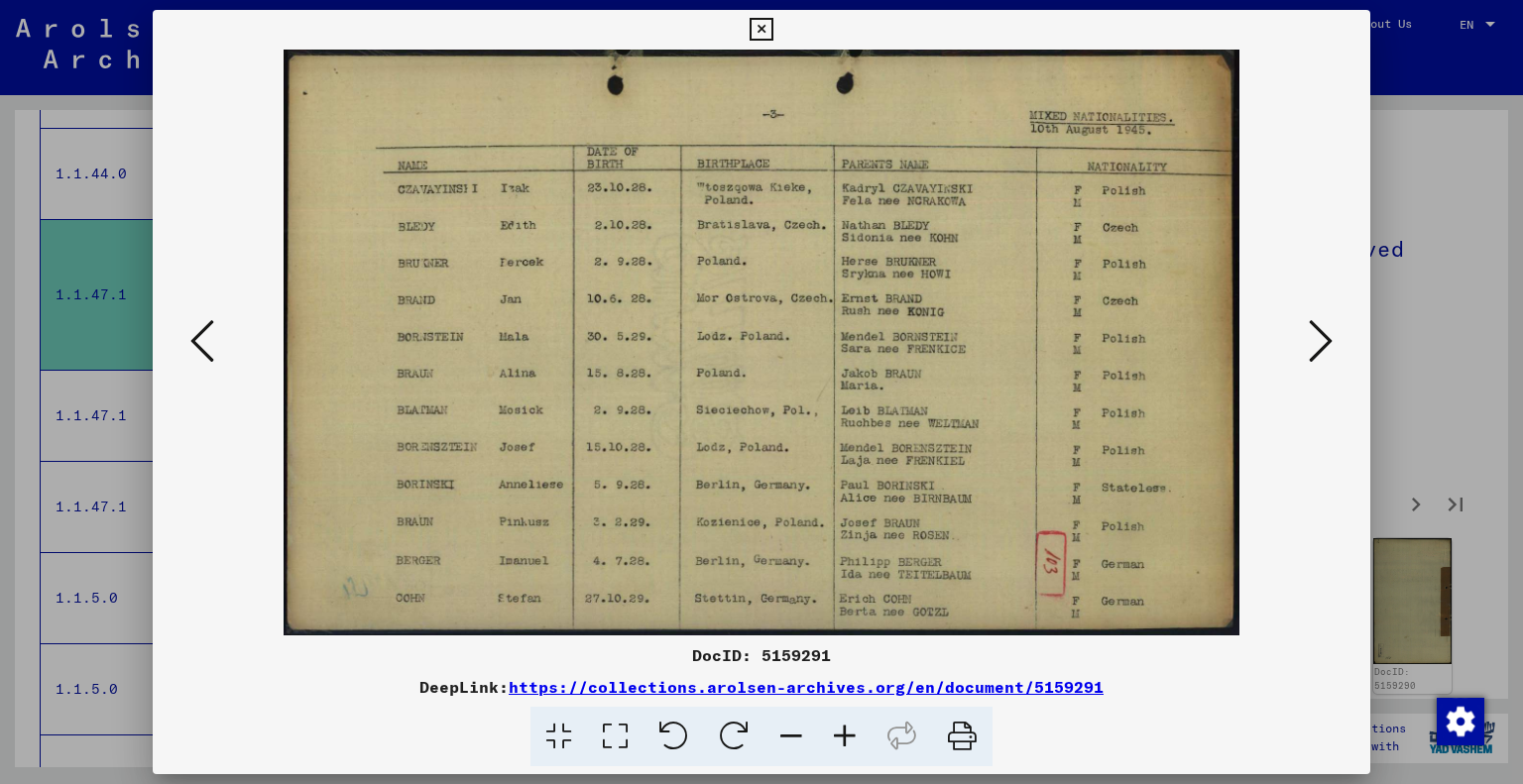 click at bounding box center (1321, 341) 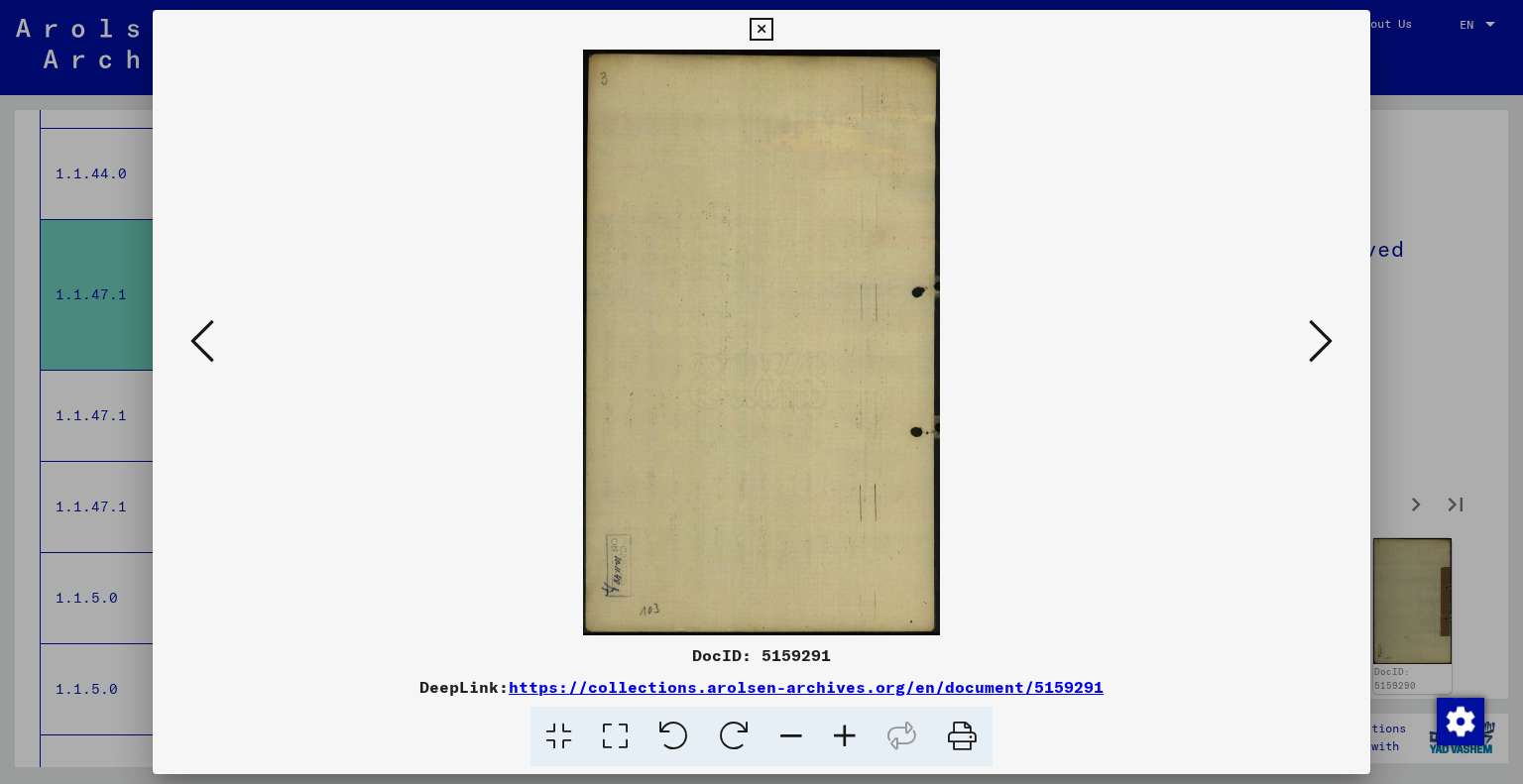 click at bounding box center (1321, 341) 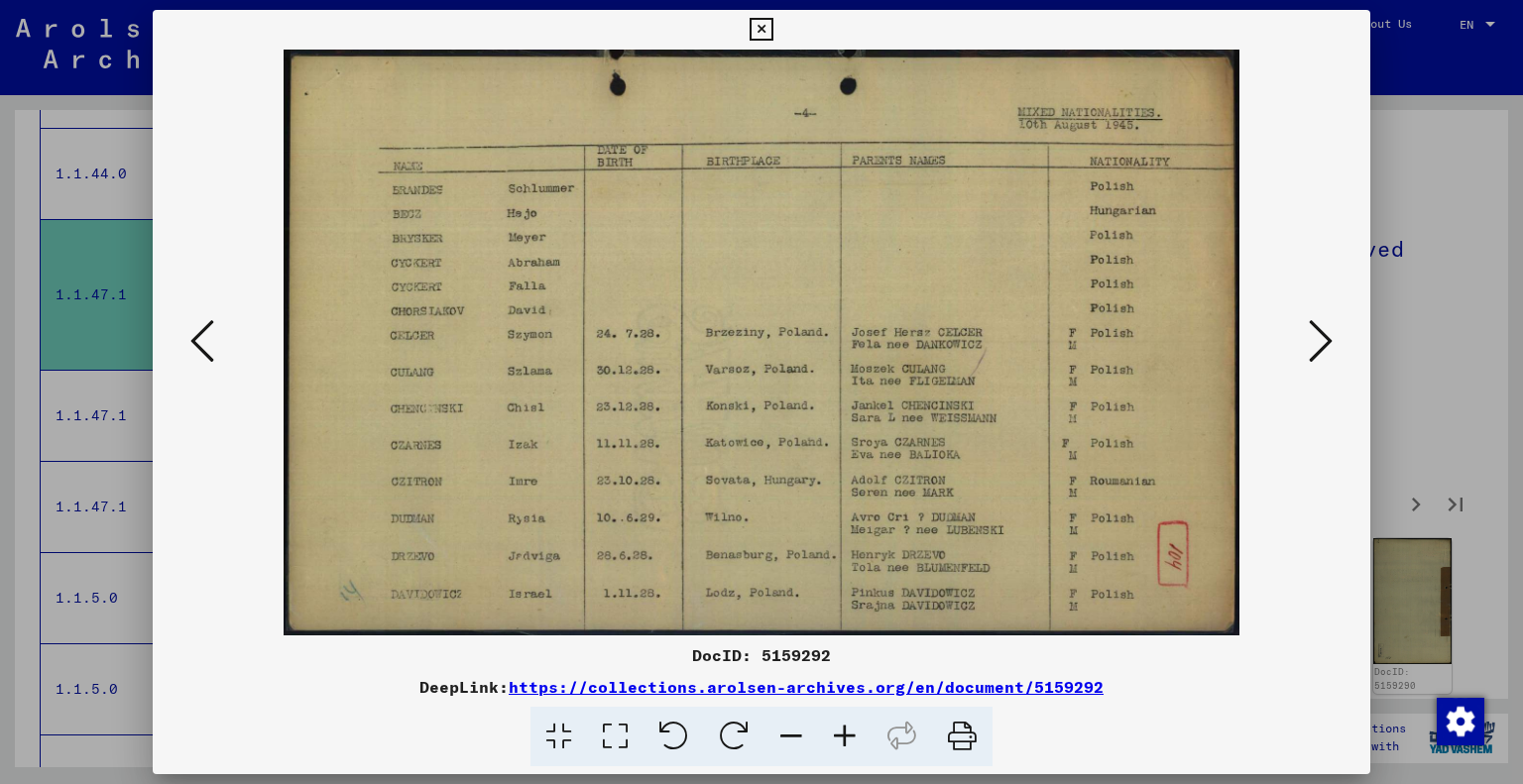 click at bounding box center (1321, 341) 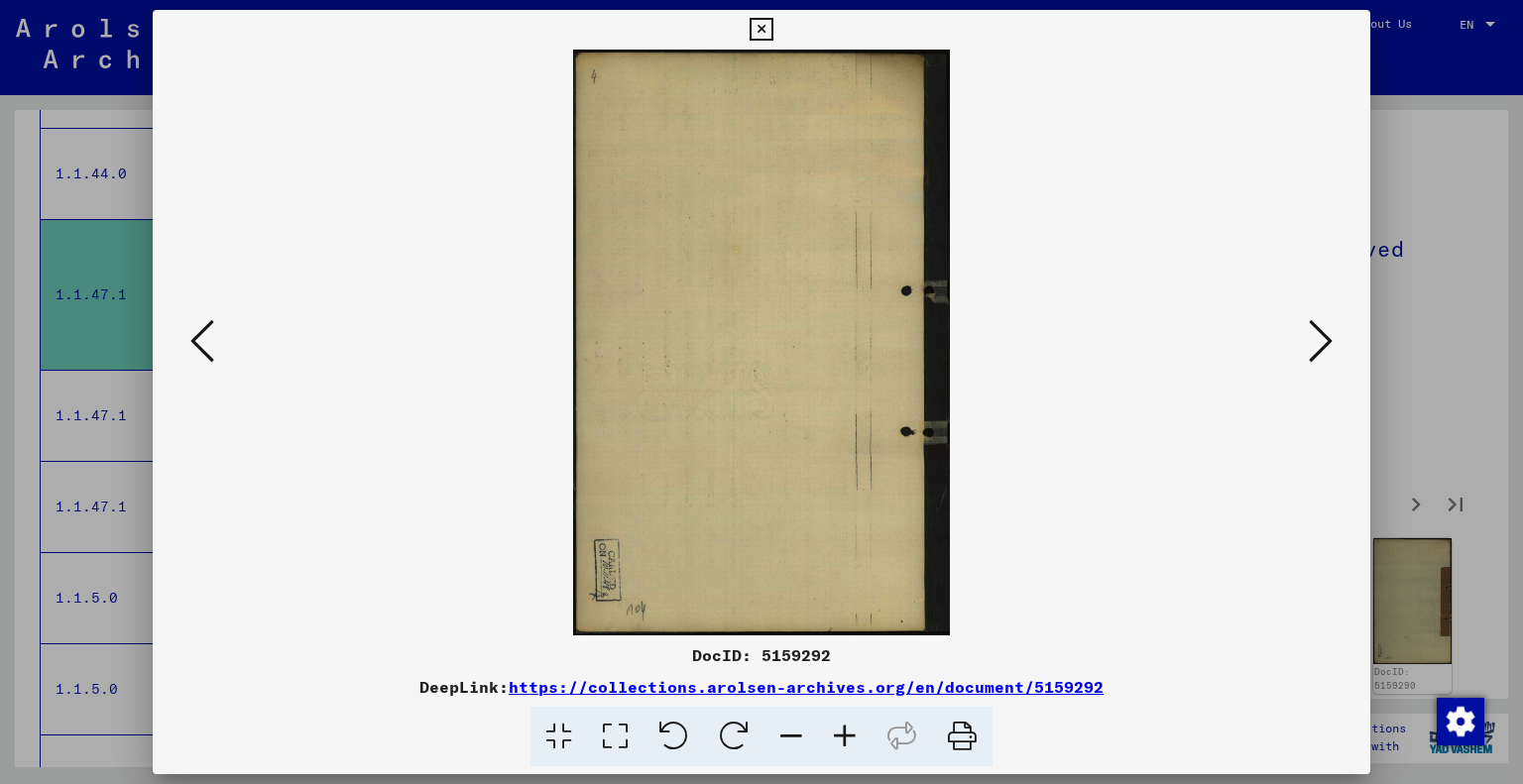 click at bounding box center [1321, 341] 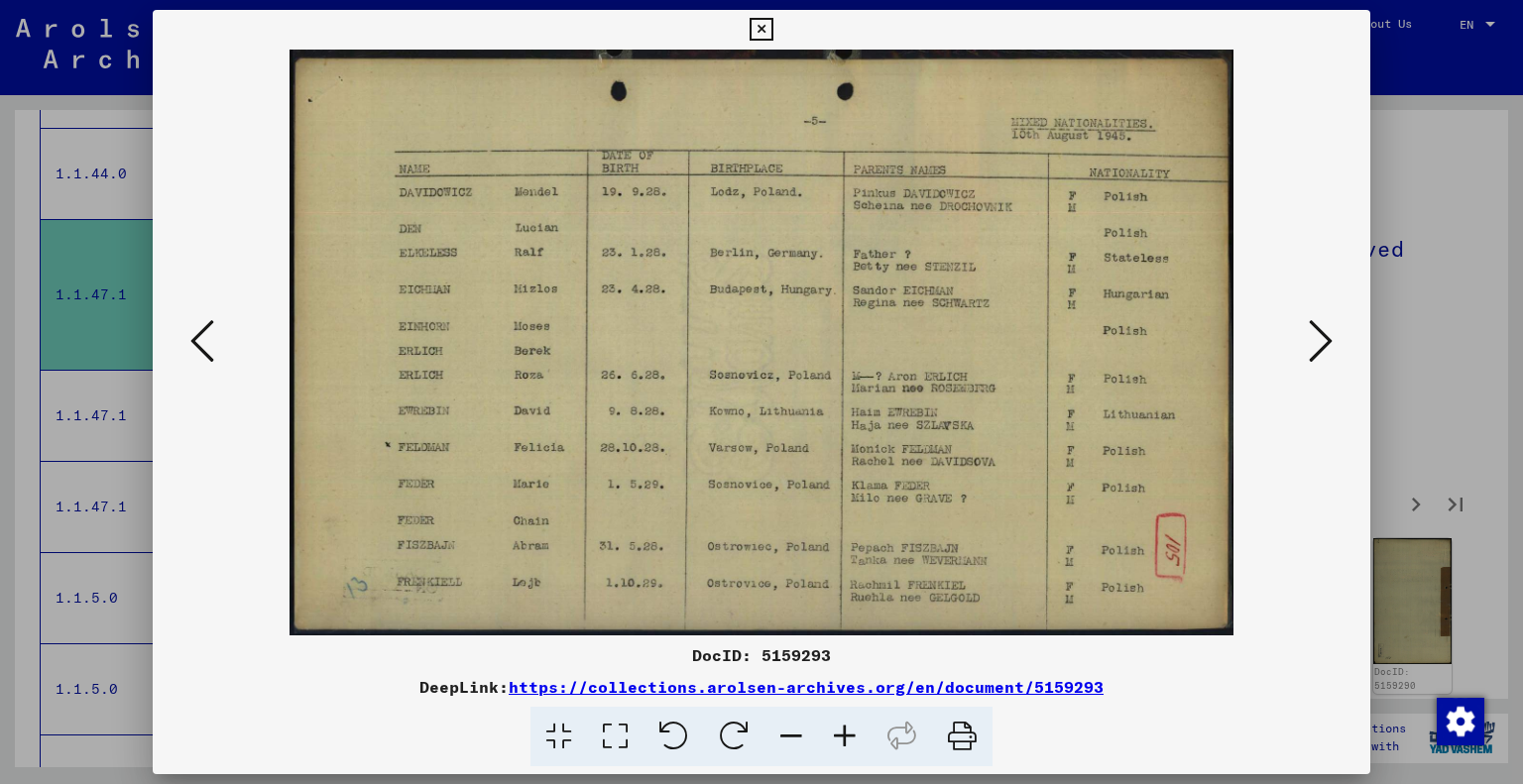 click at bounding box center [1321, 341] 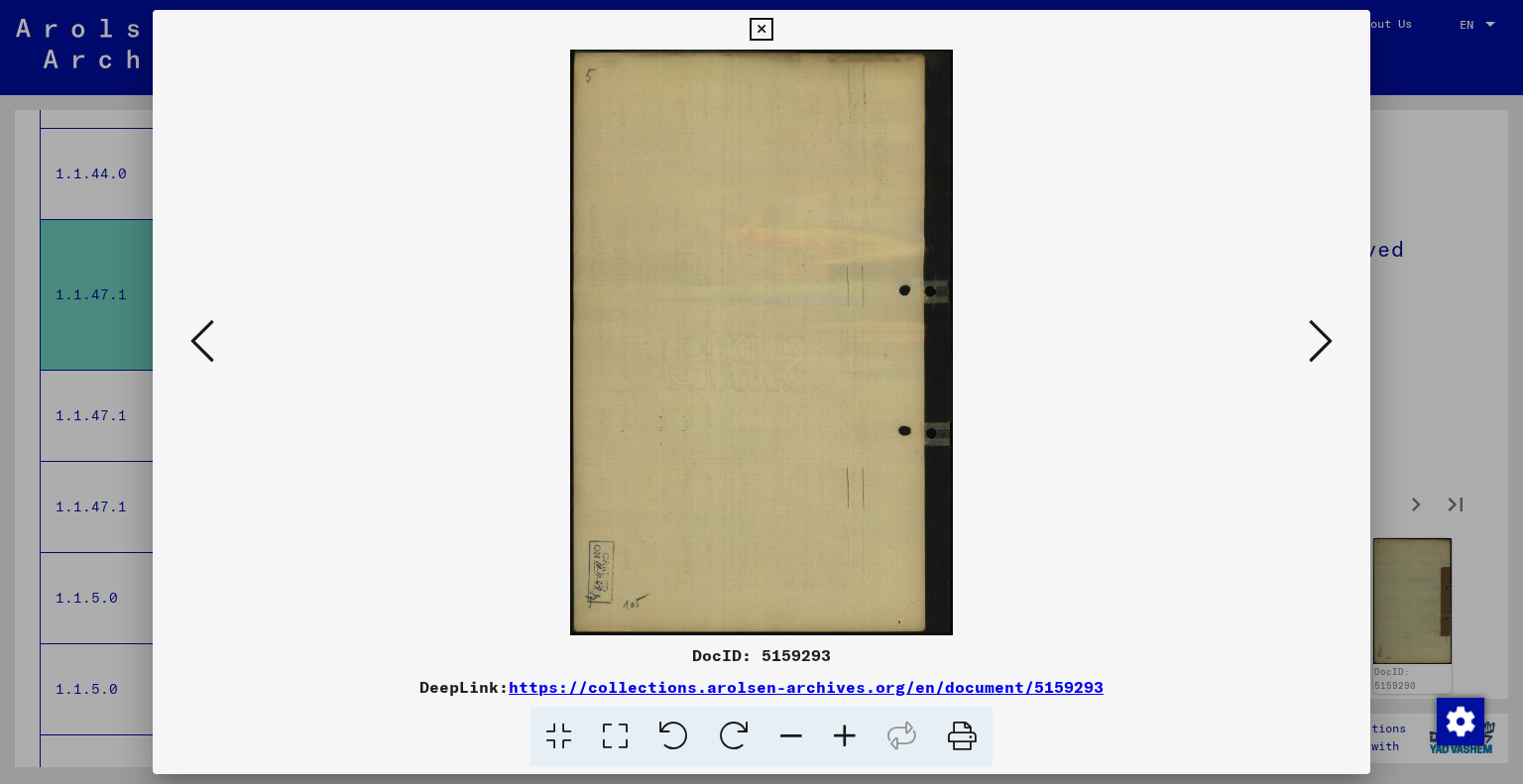 click at bounding box center [1321, 341] 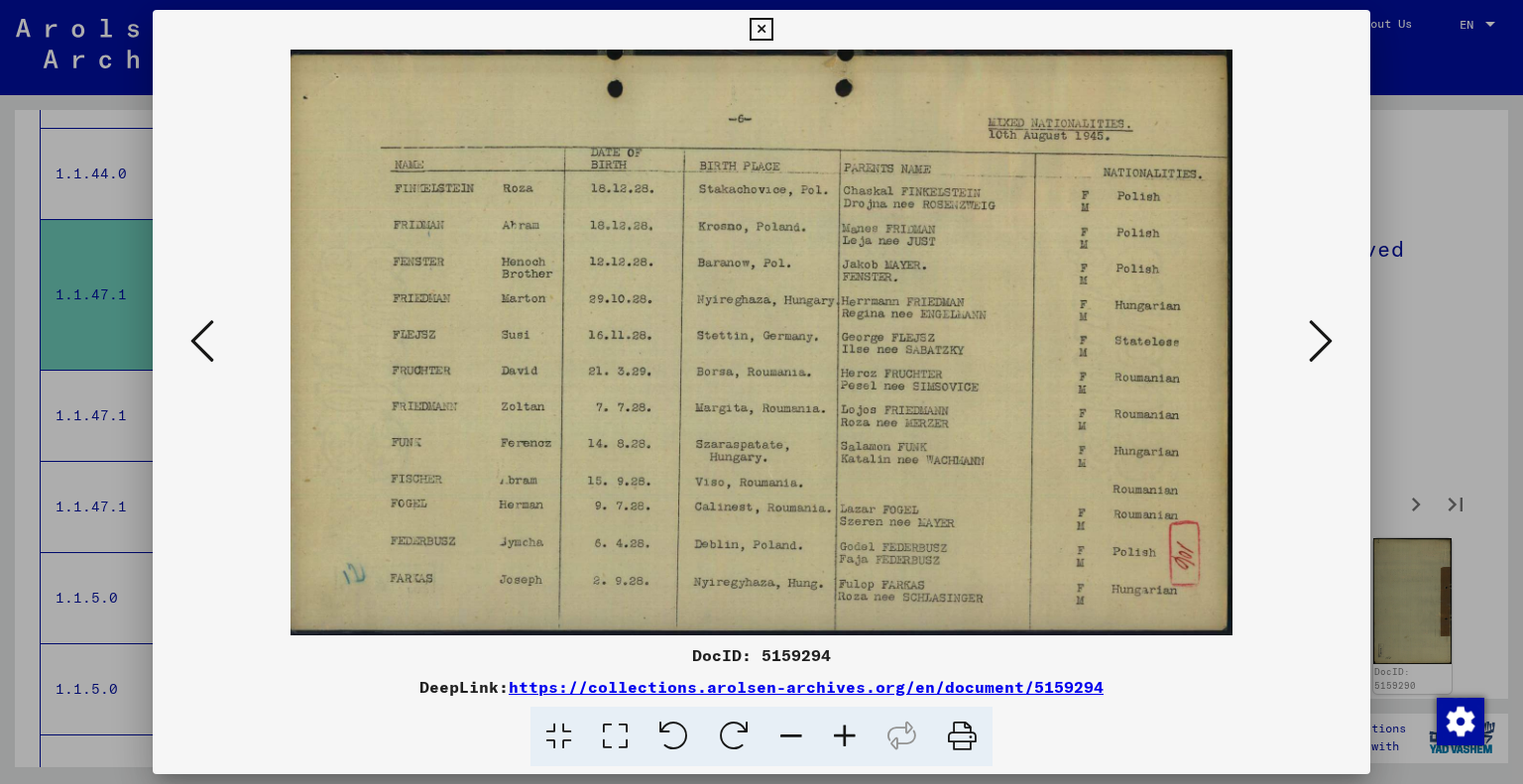 click at bounding box center [1321, 341] 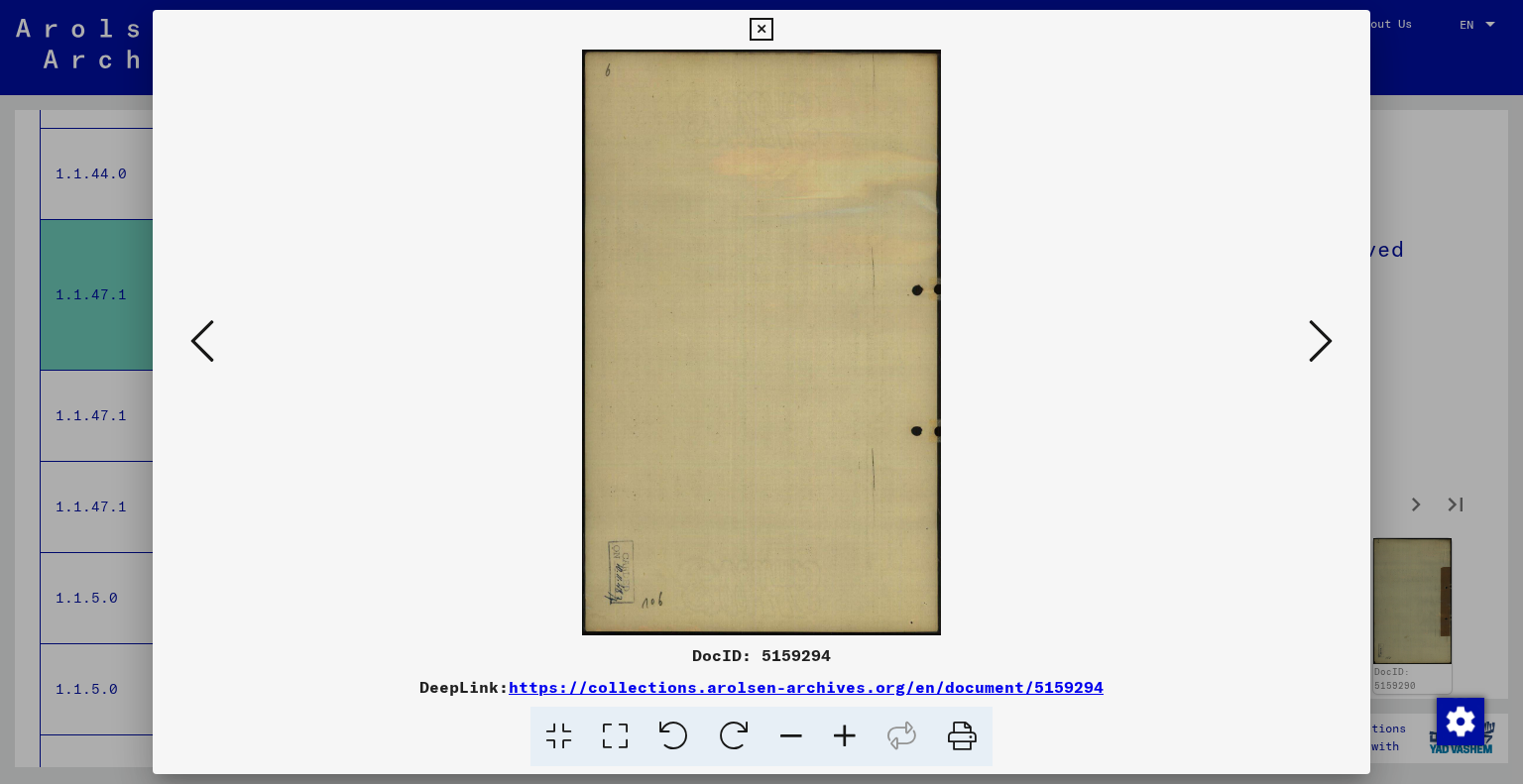 click at bounding box center [1321, 341] 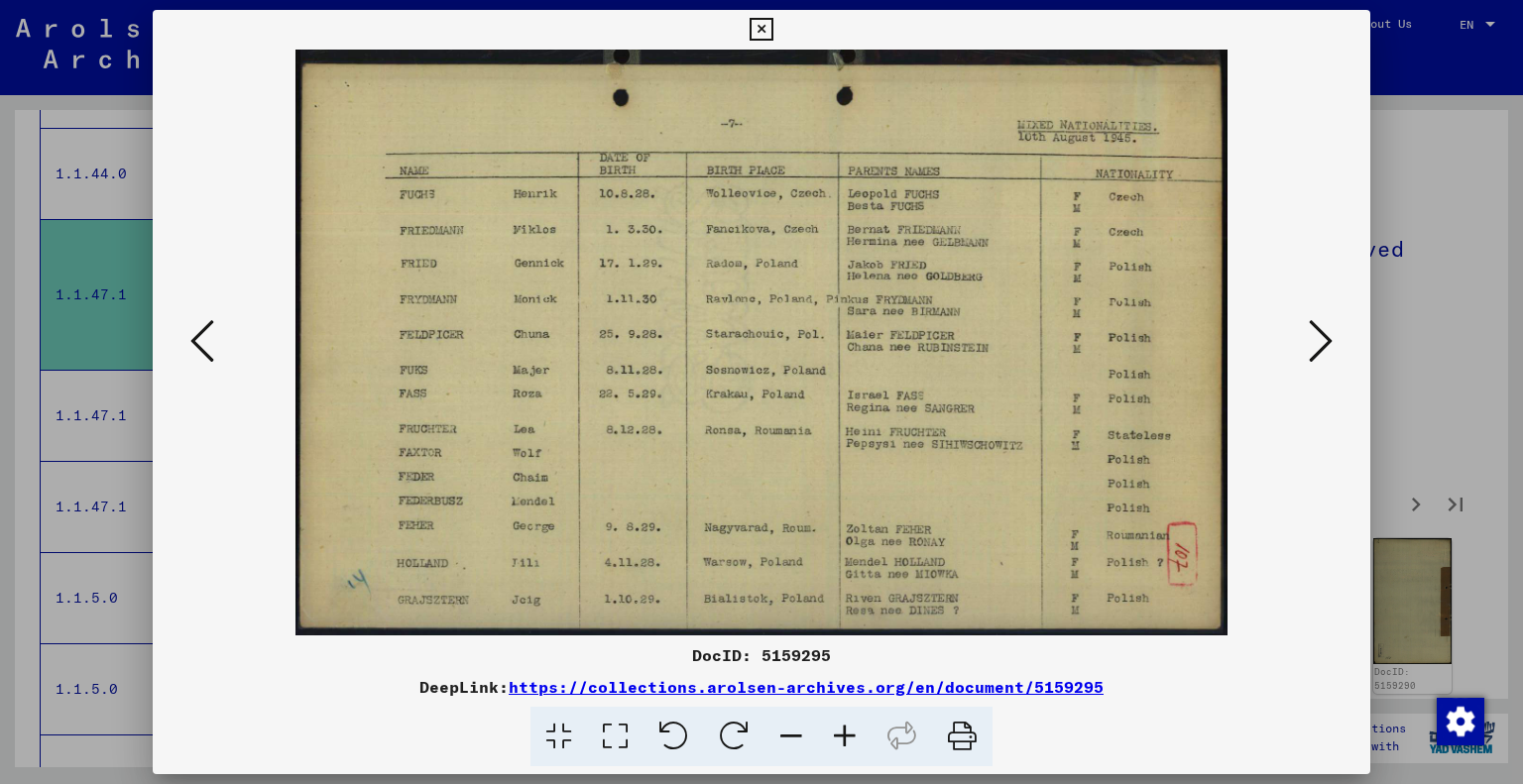 click at bounding box center [1321, 341] 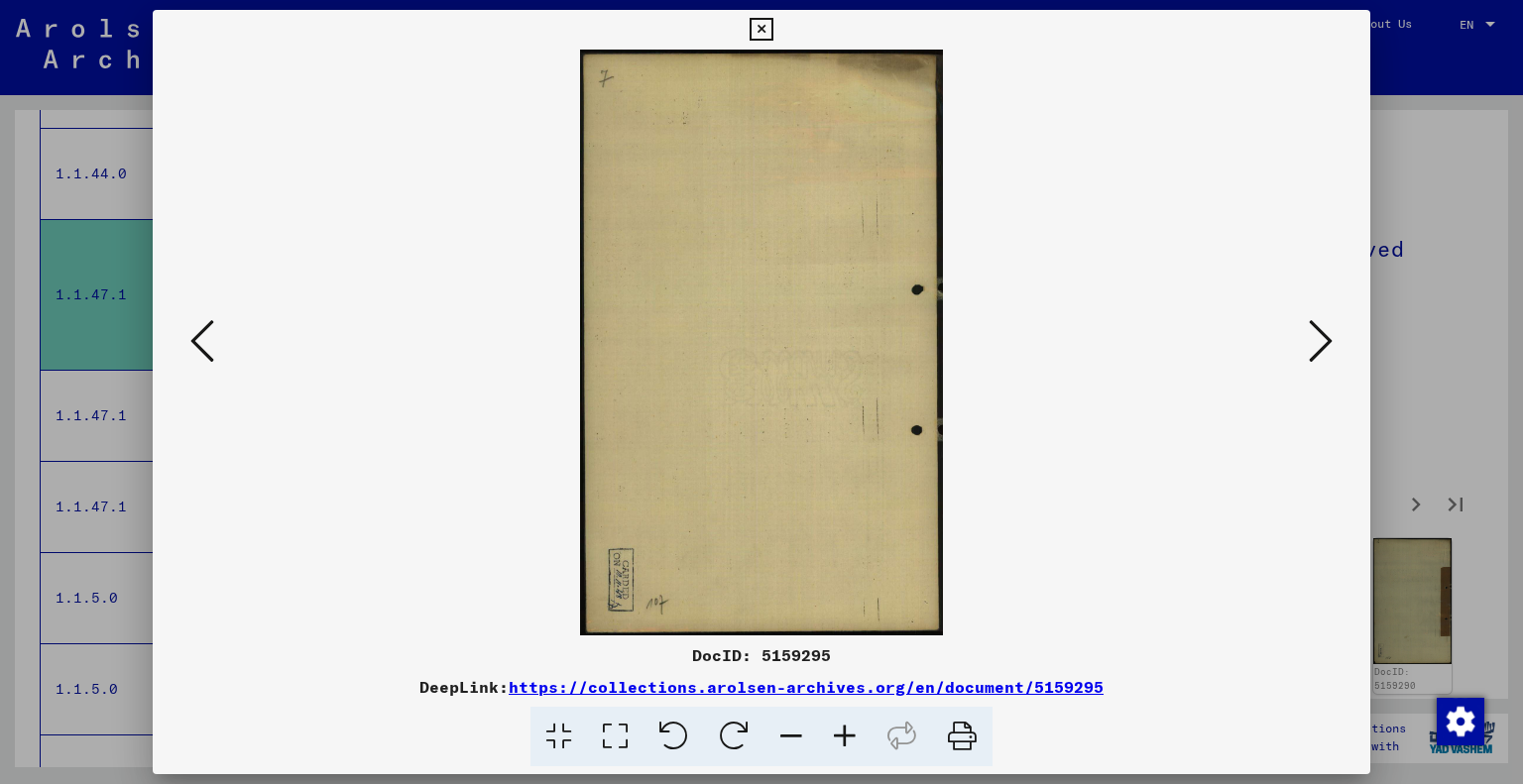 click at bounding box center [1321, 341] 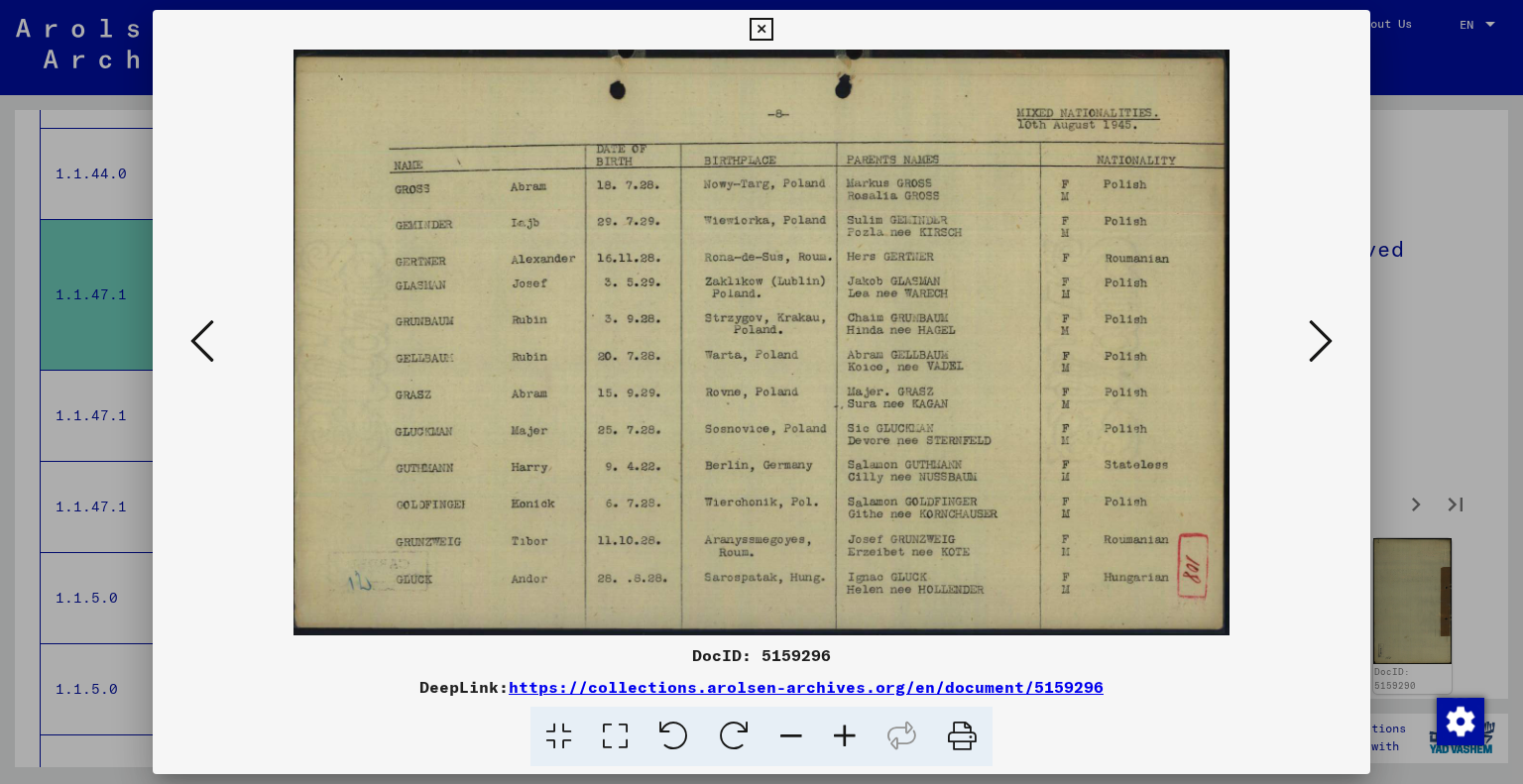 click at bounding box center [1321, 341] 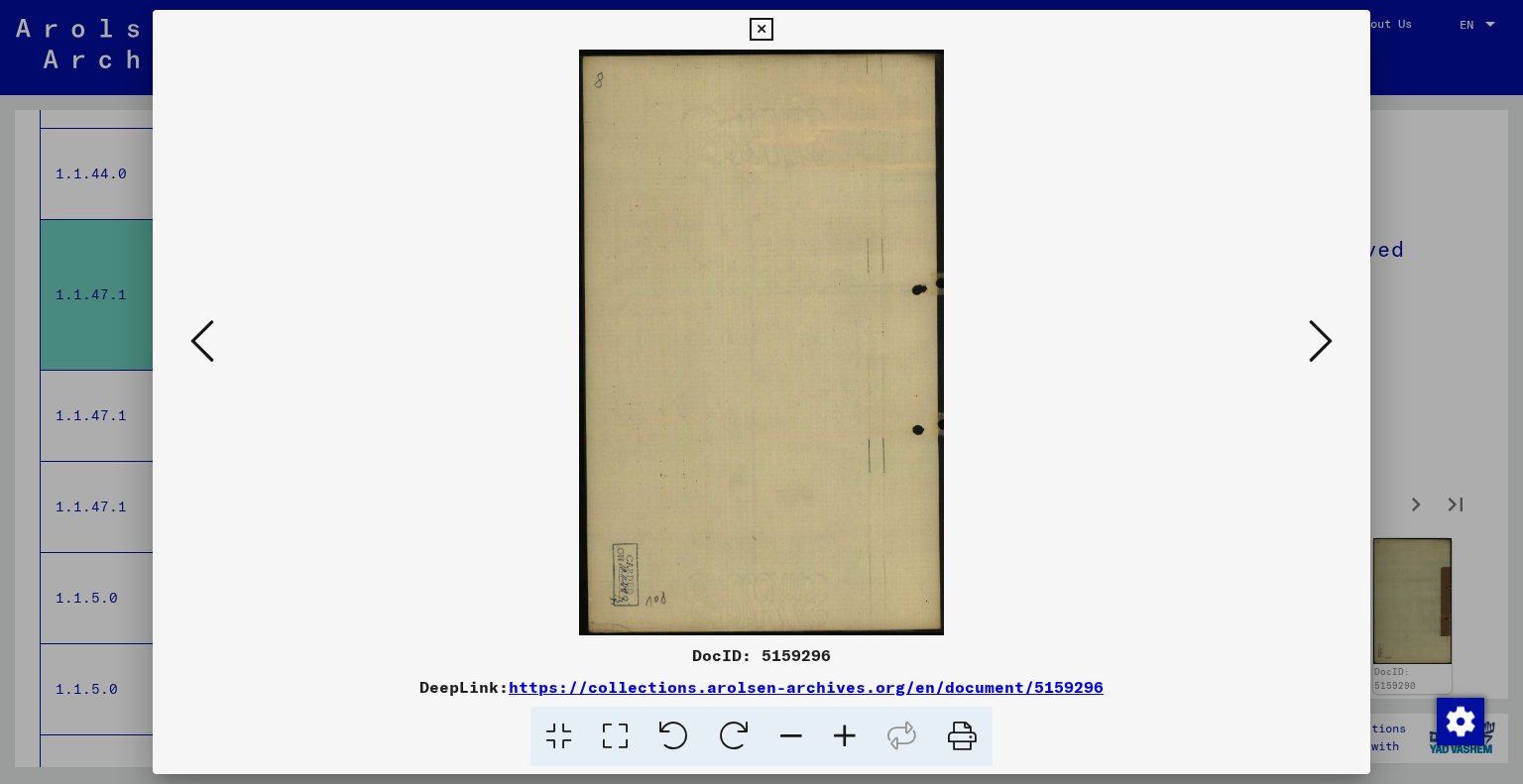 click at bounding box center (1321, 341) 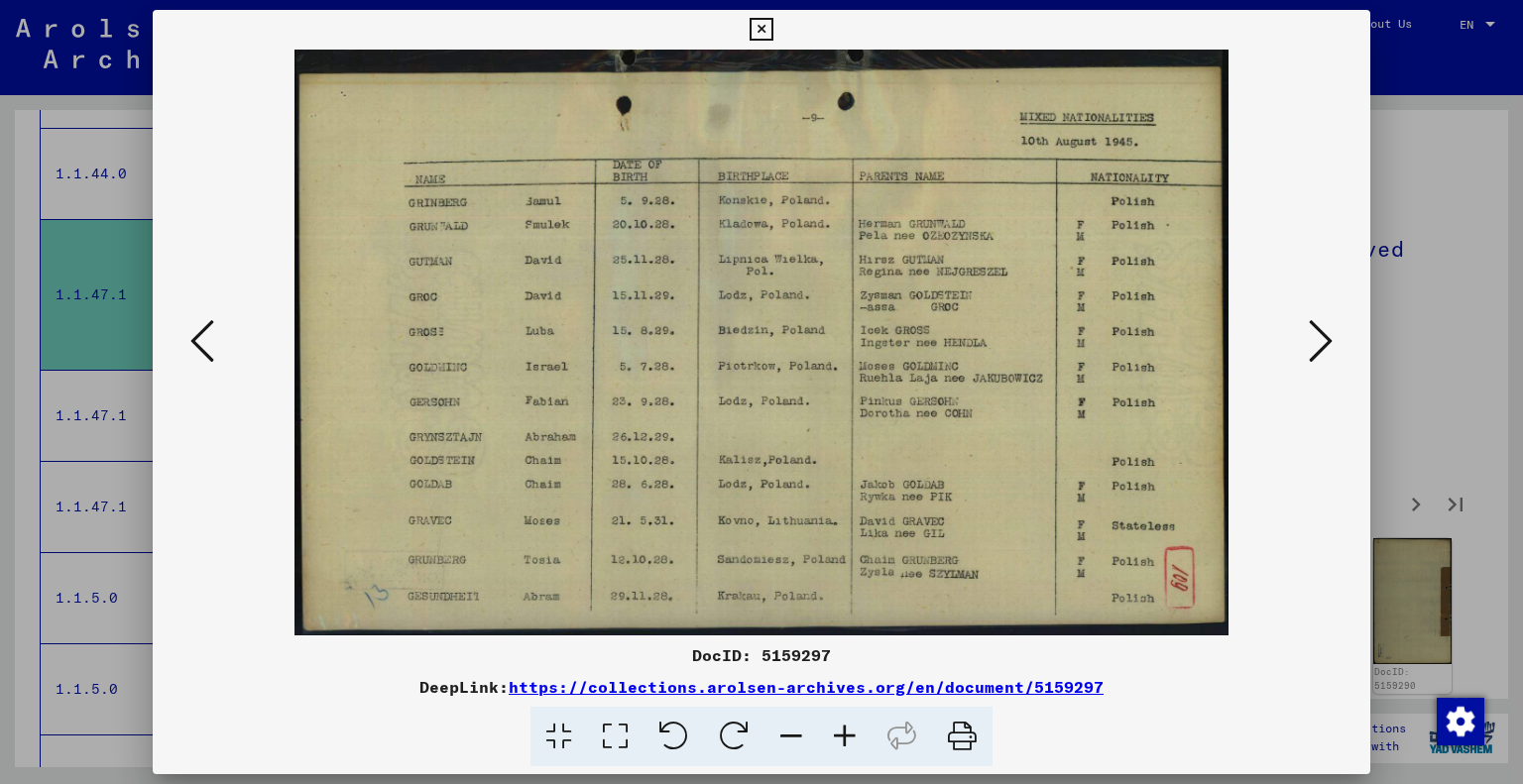 click at bounding box center (1321, 341) 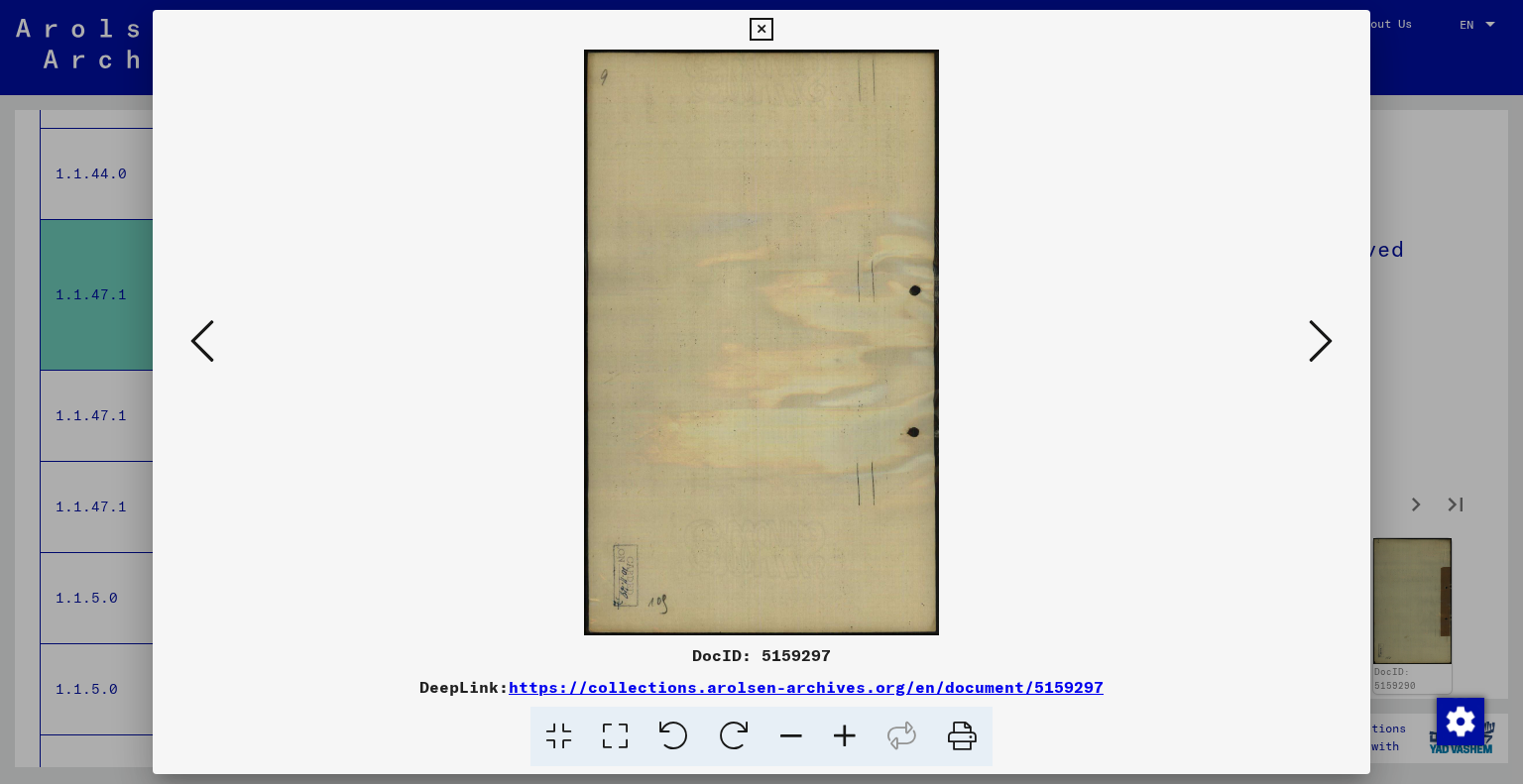 click at bounding box center [1321, 341] 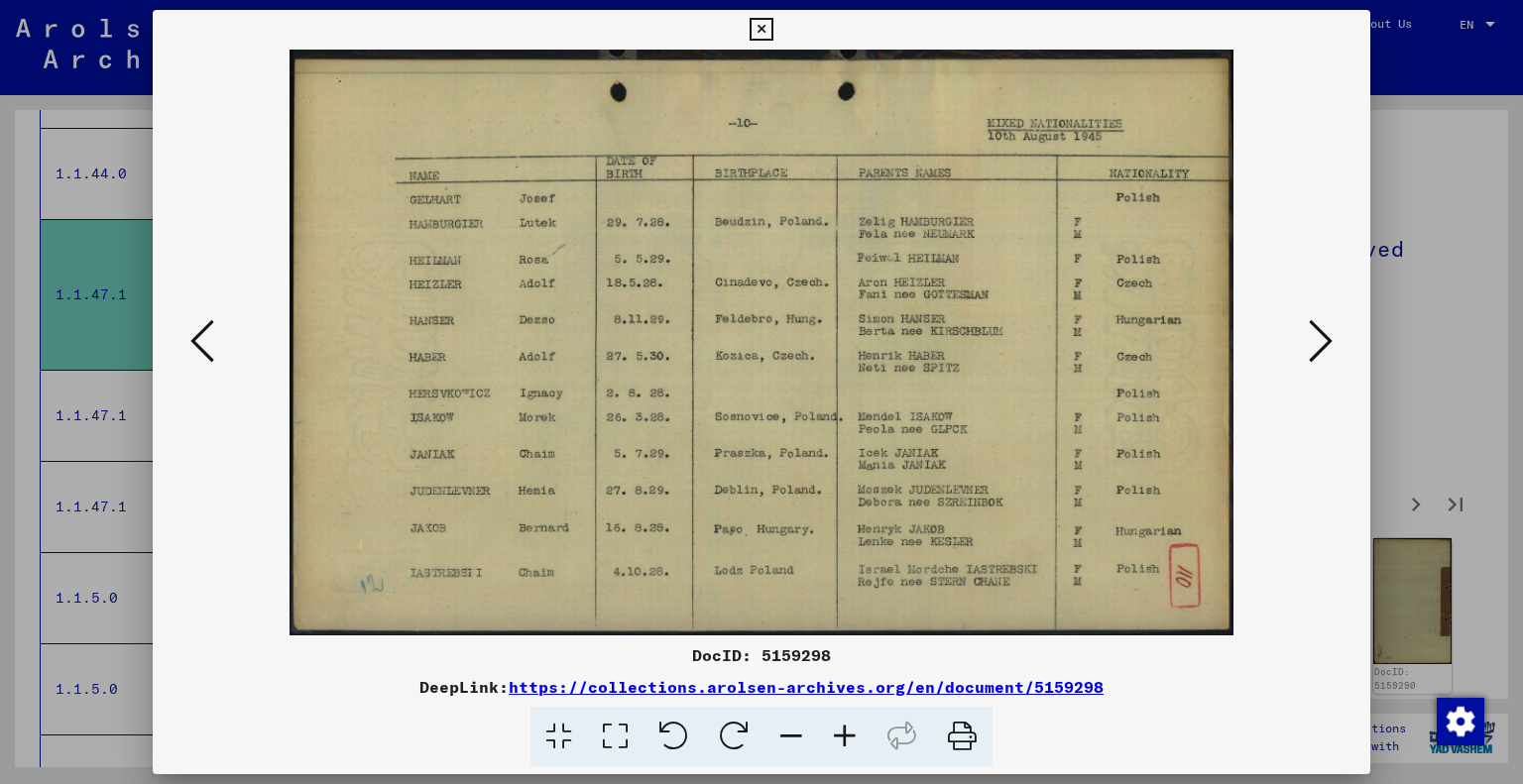 click at bounding box center (1321, 341) 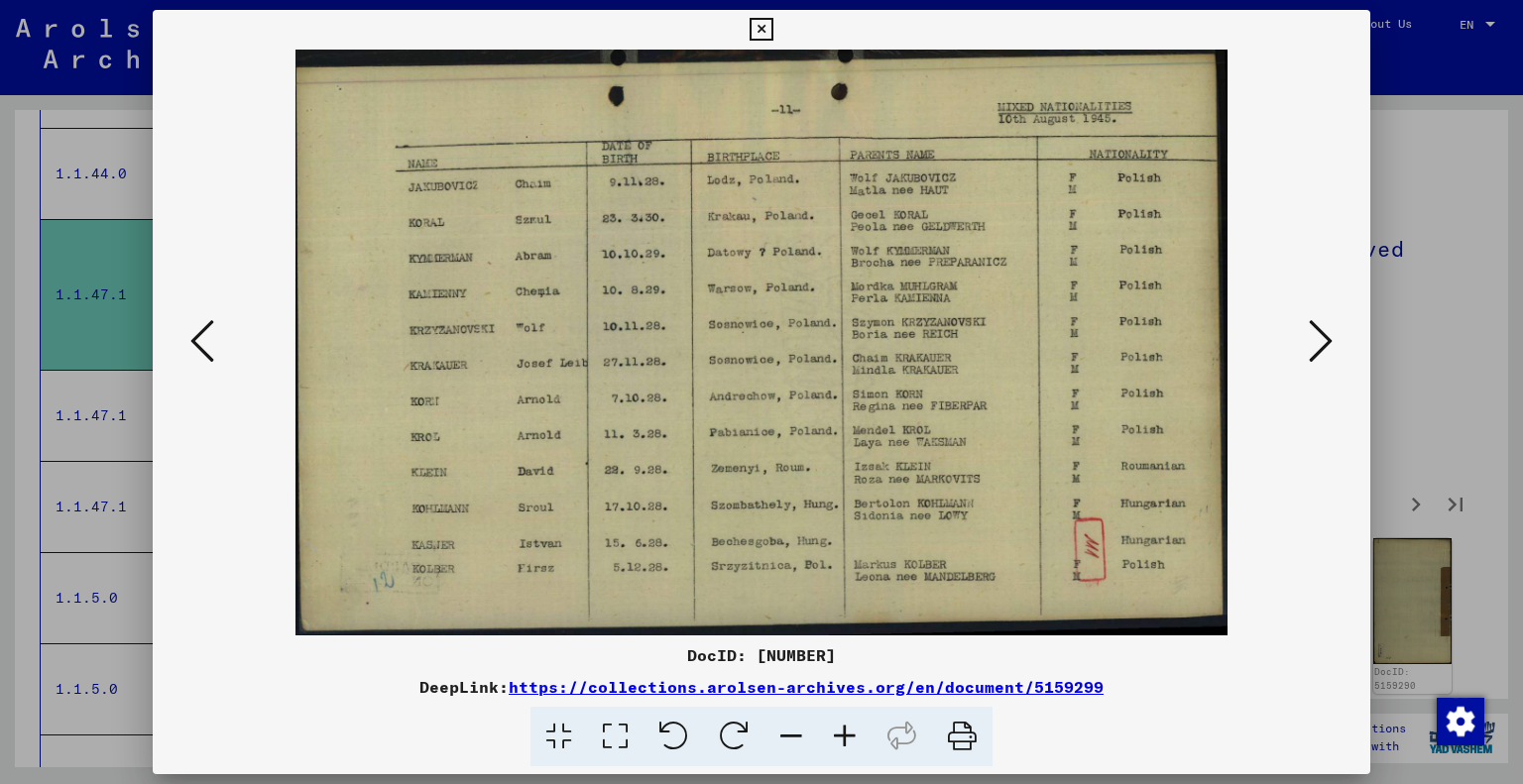 click at bounding box center (1321, 341) 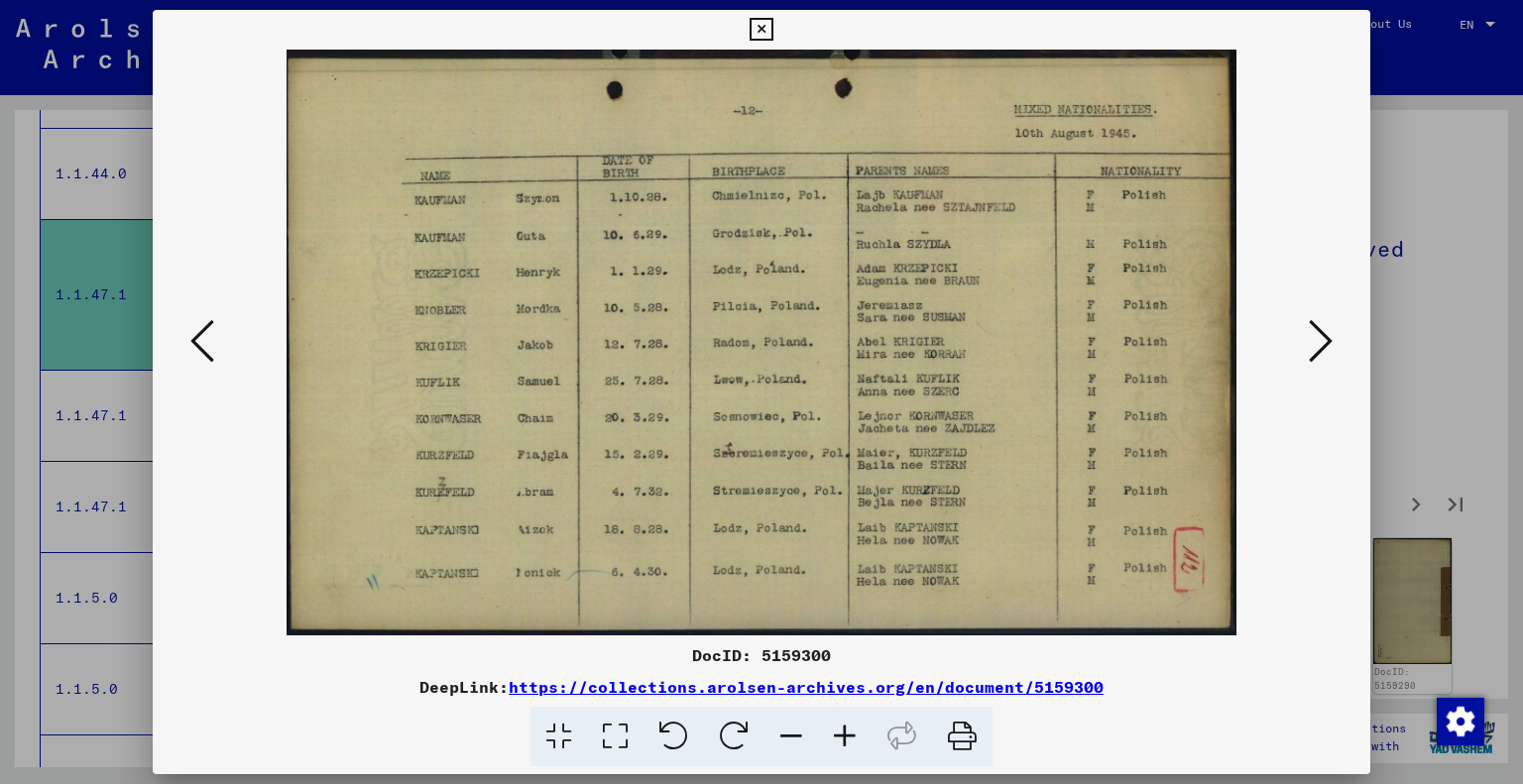 click at bounding box center (1321, 341) 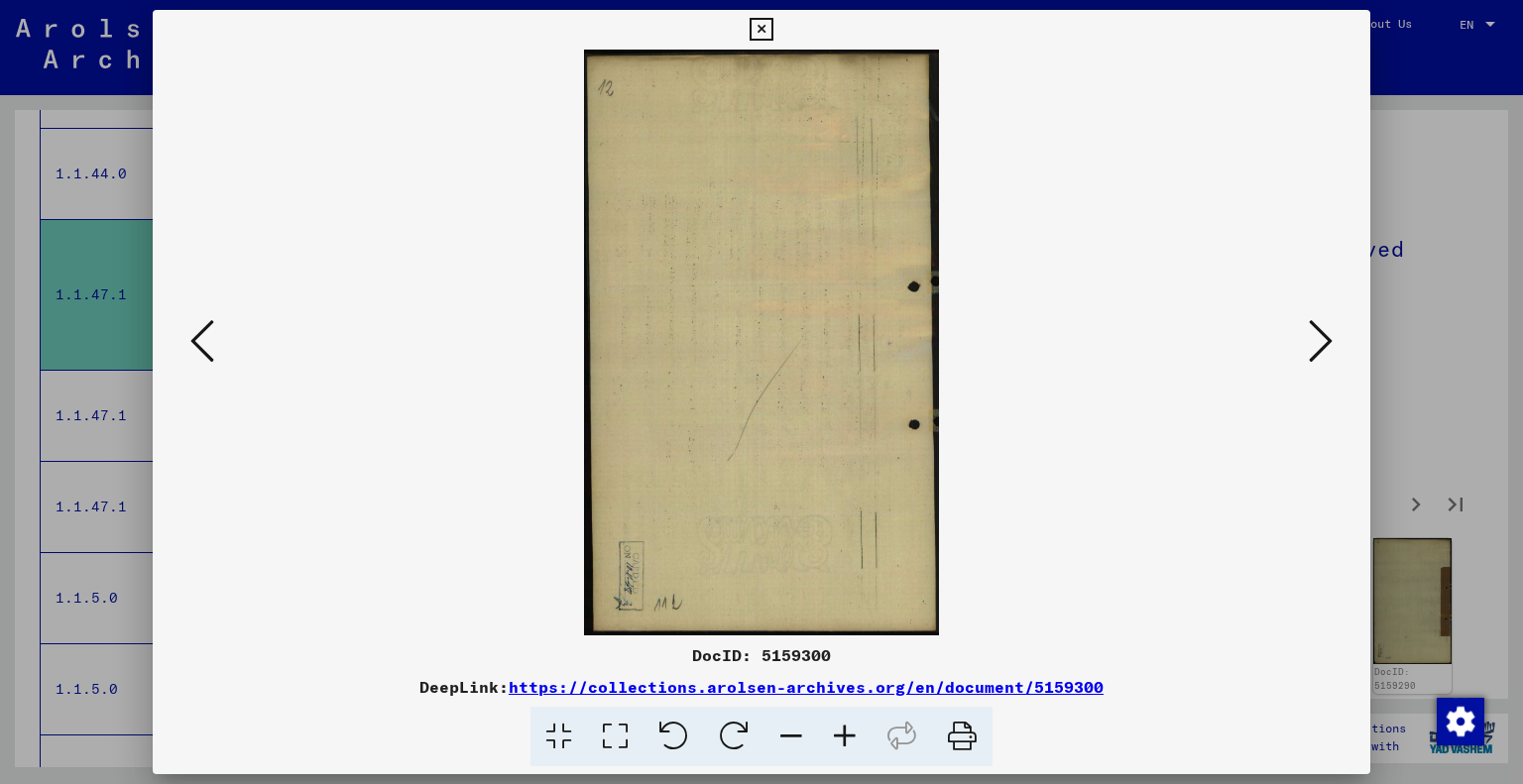 click at bounding box center (1321, 341) 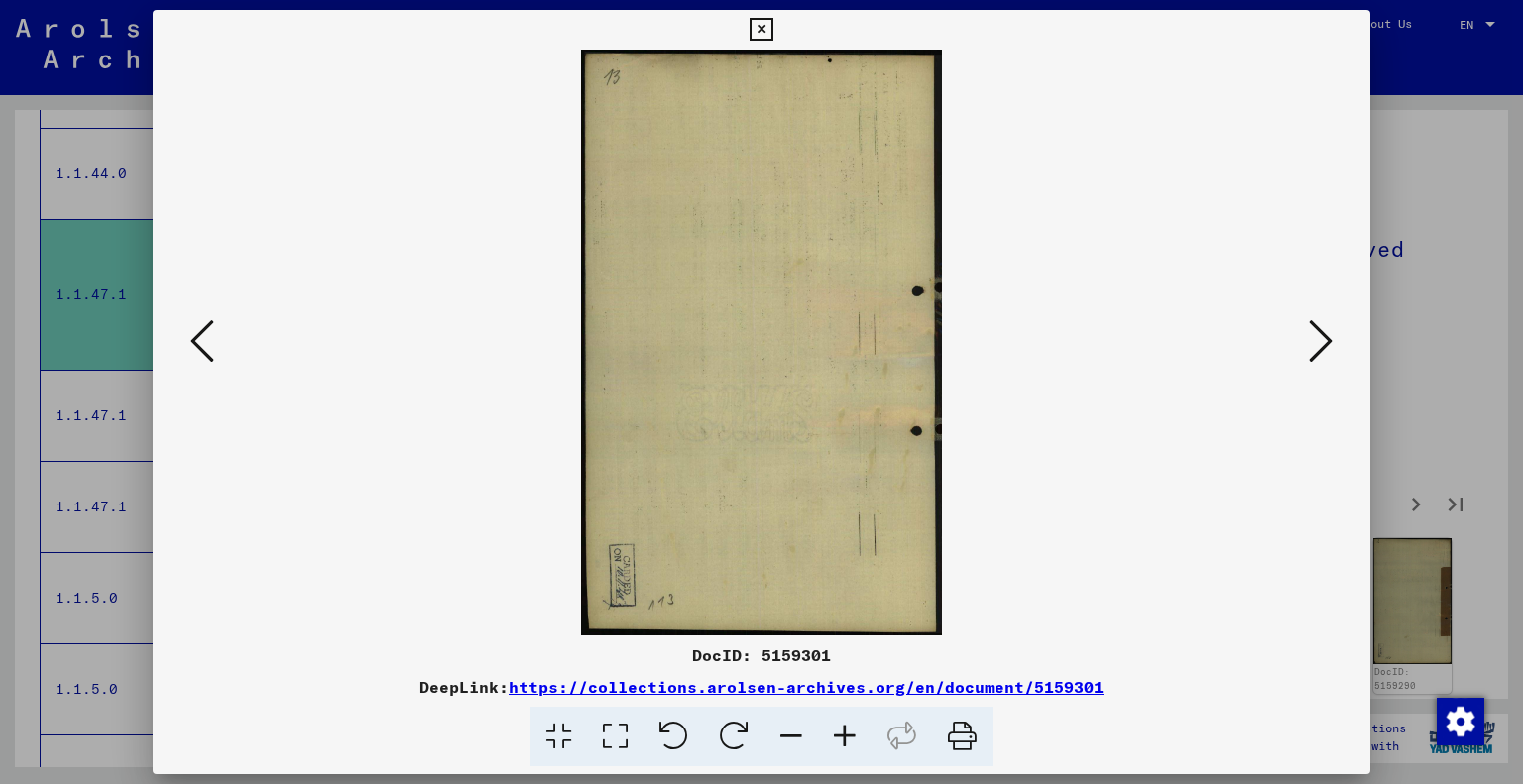 click at bounding box center (1321, 341) 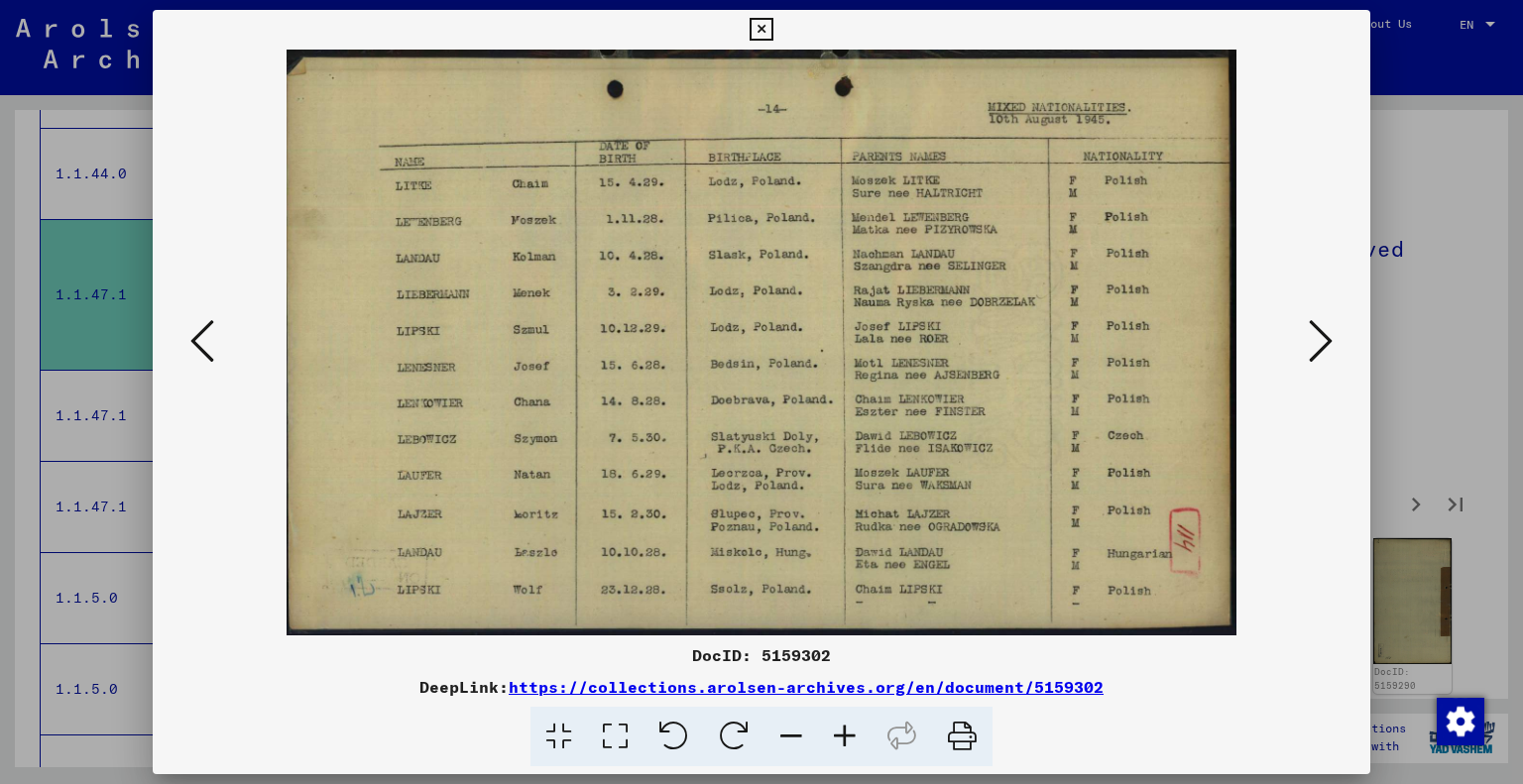 click at bounding box center [1321, 341] 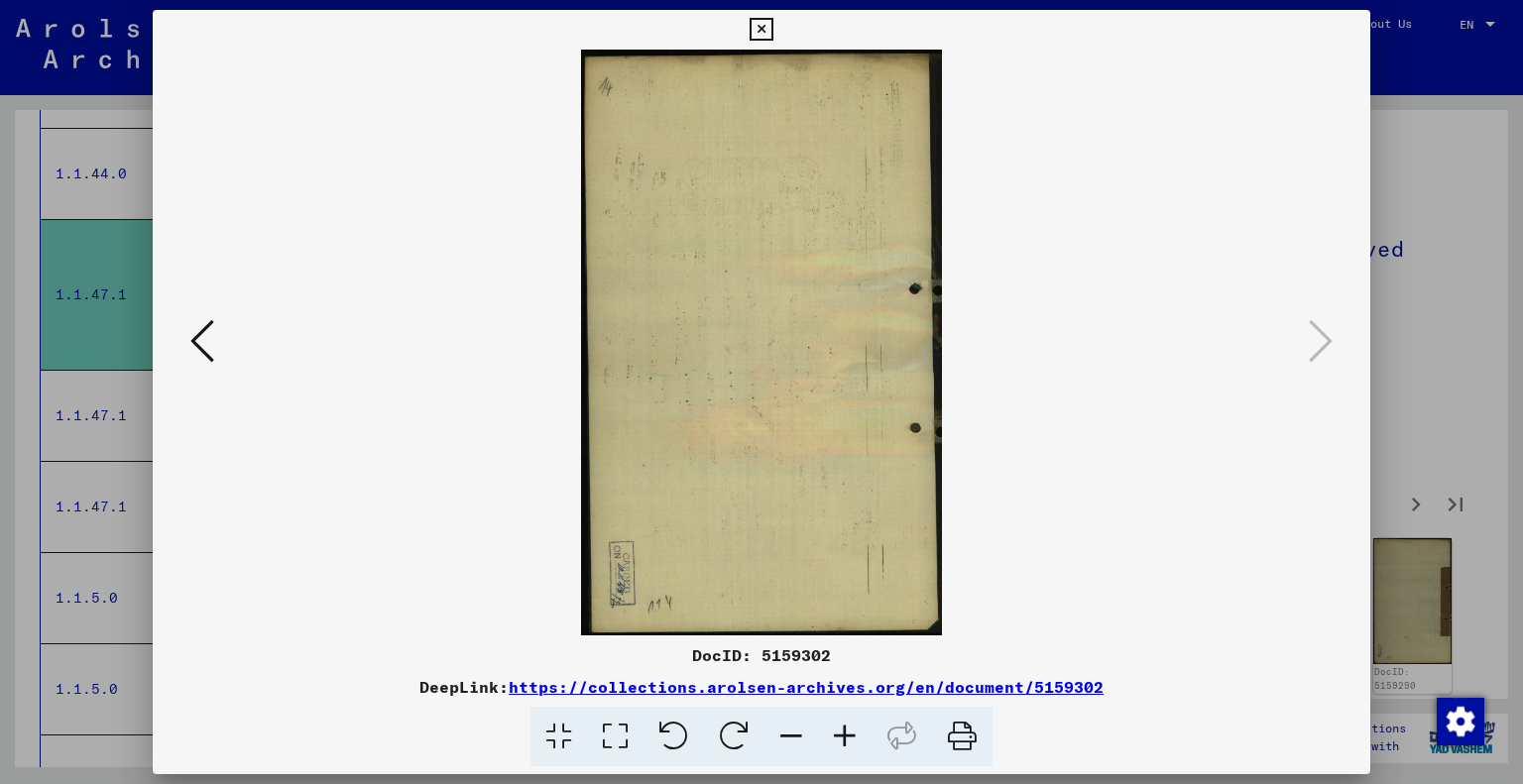 click at bounding box center (762, 392) 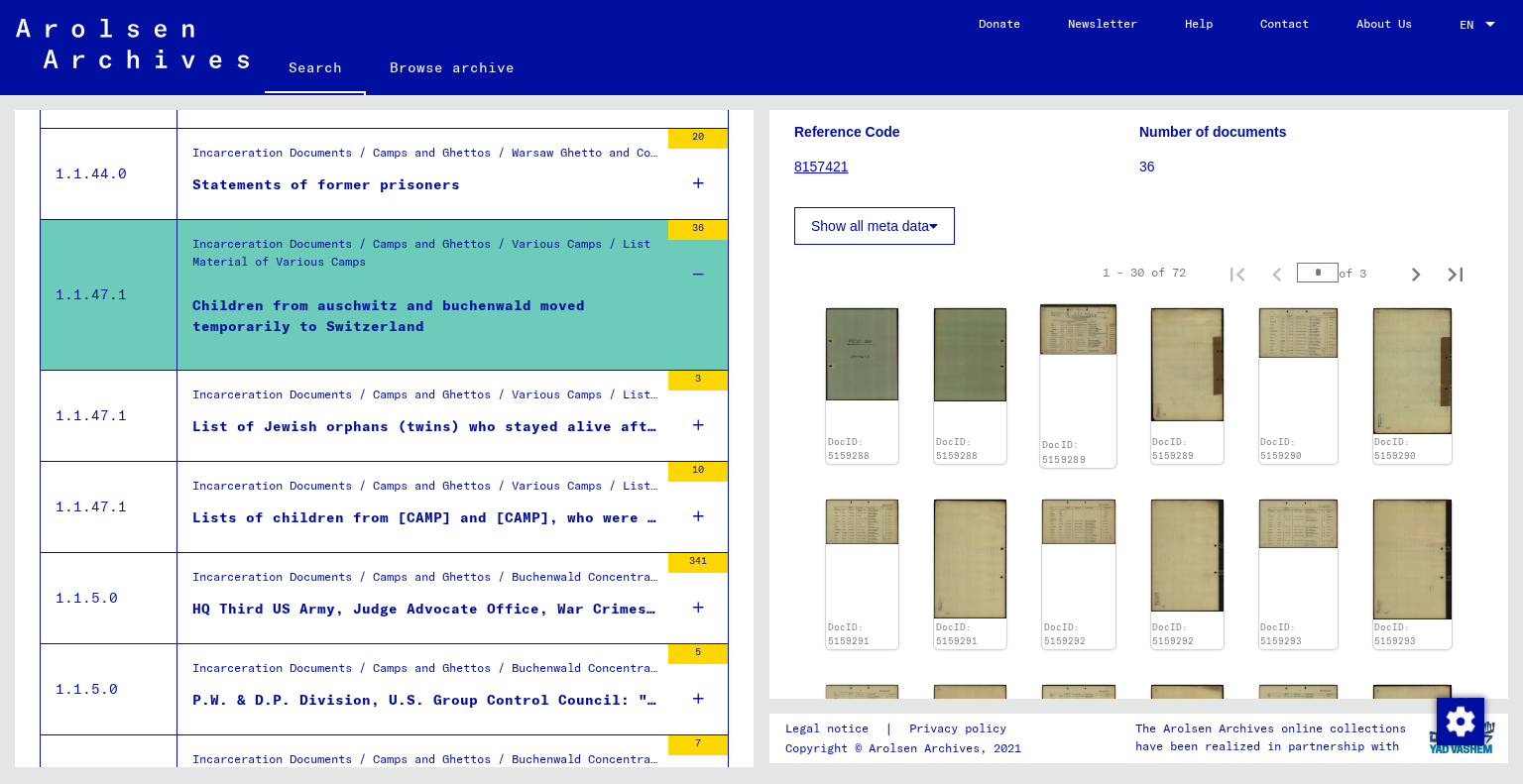 scroll, scrollTop: 0, scrollLeft: 0, axis: both 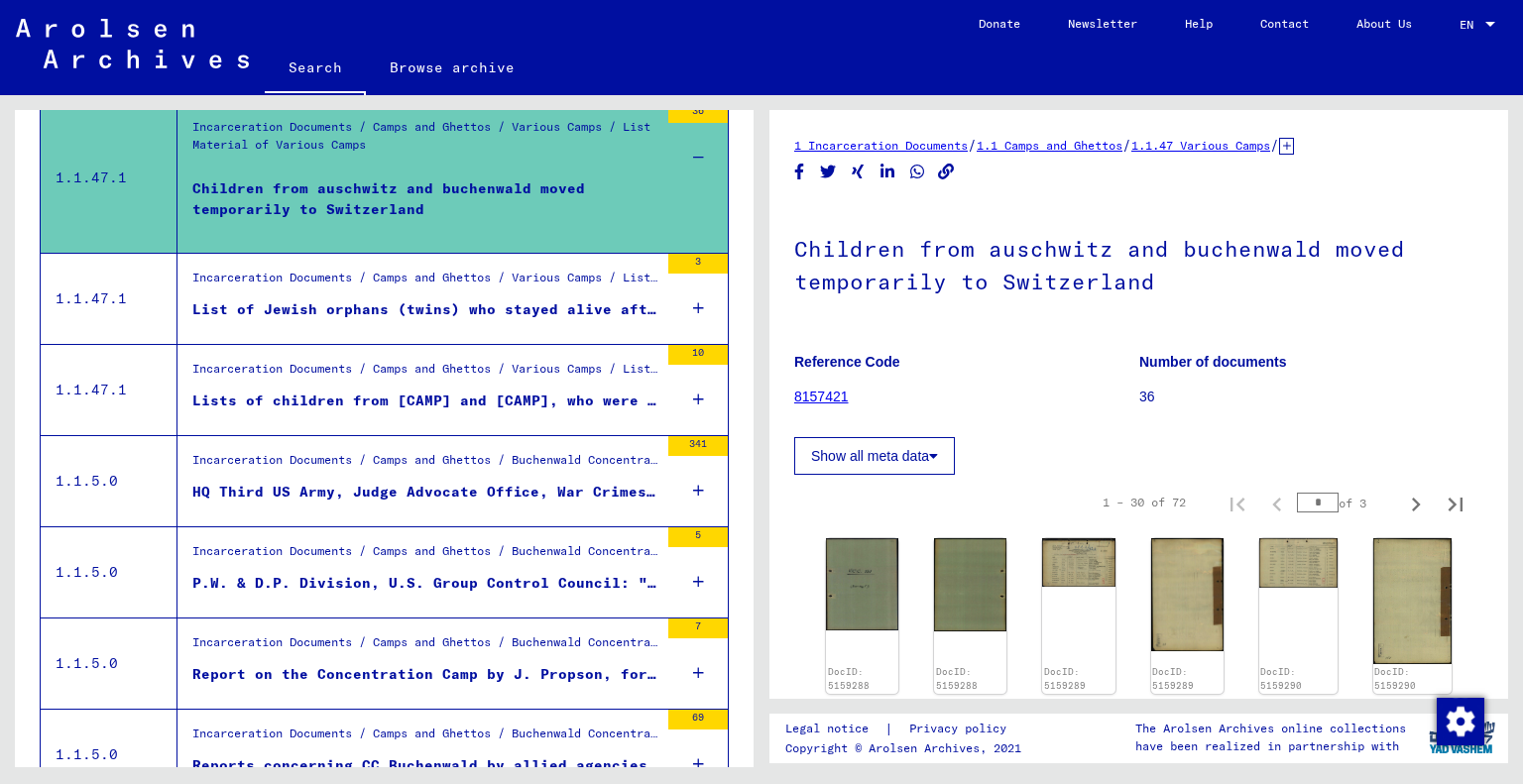 click at bounding box center (698, 308) 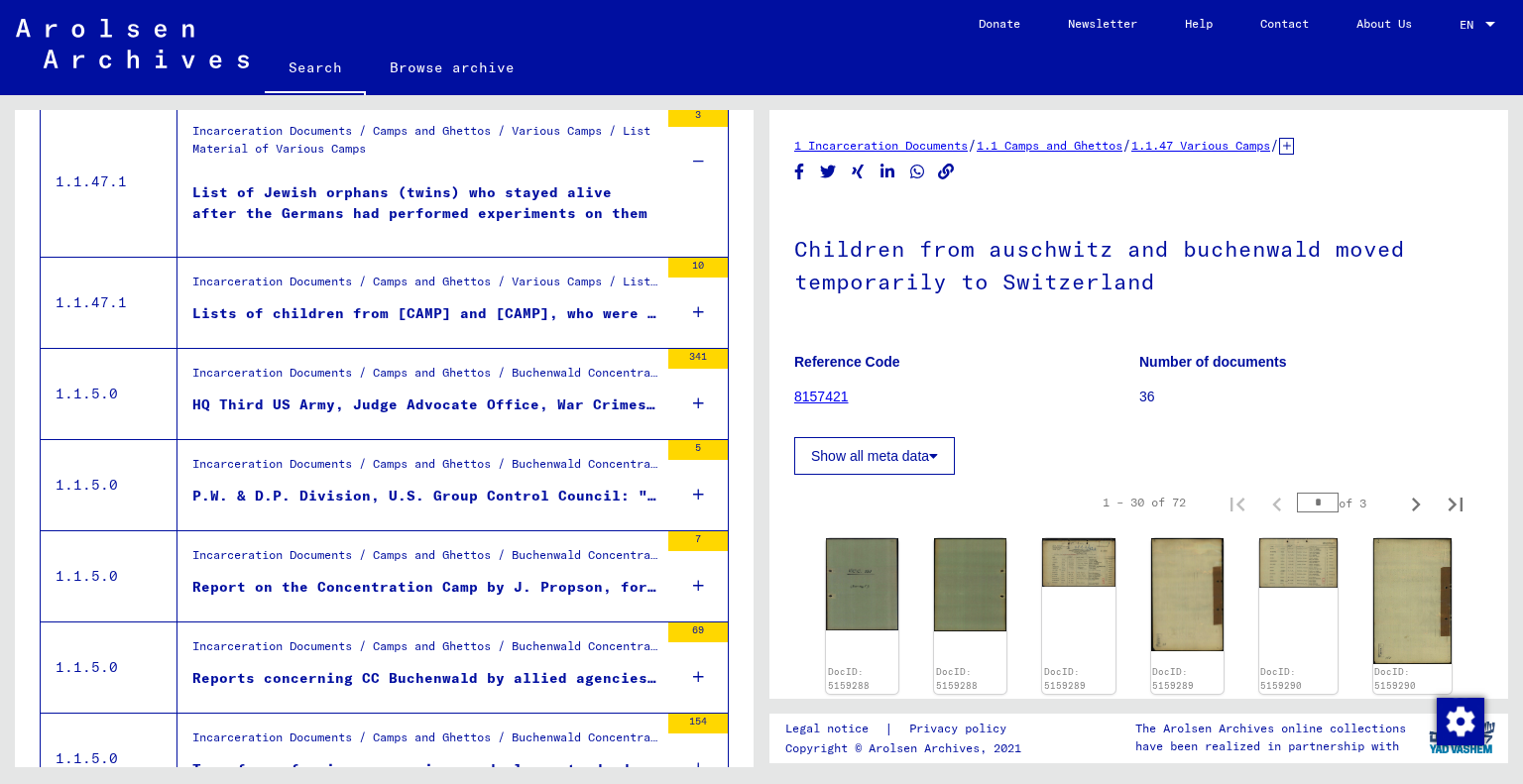 scroll, scrollTop: 1293, scrollLeft: 0, axis: vertical 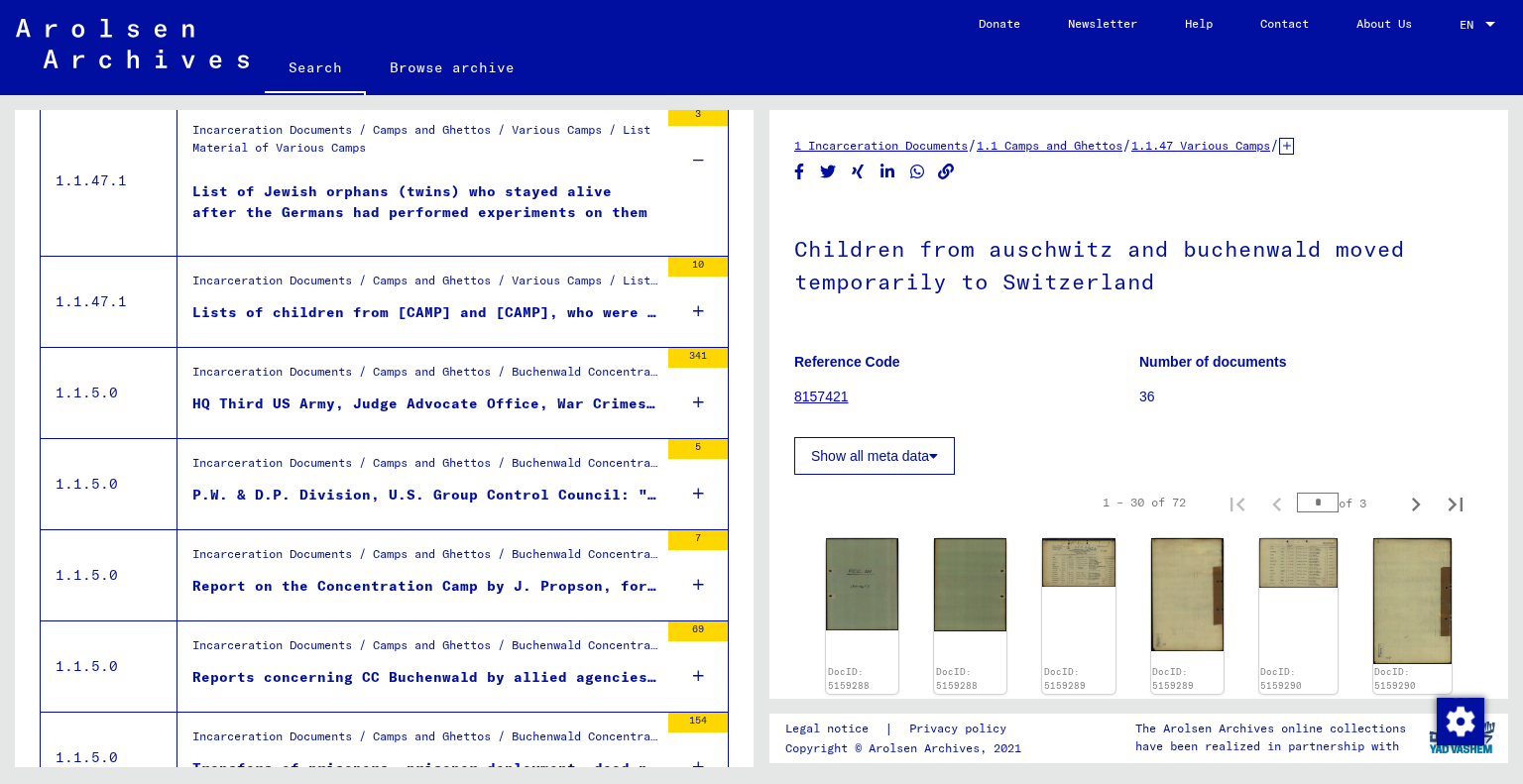 click at bounding box center [698, 311] 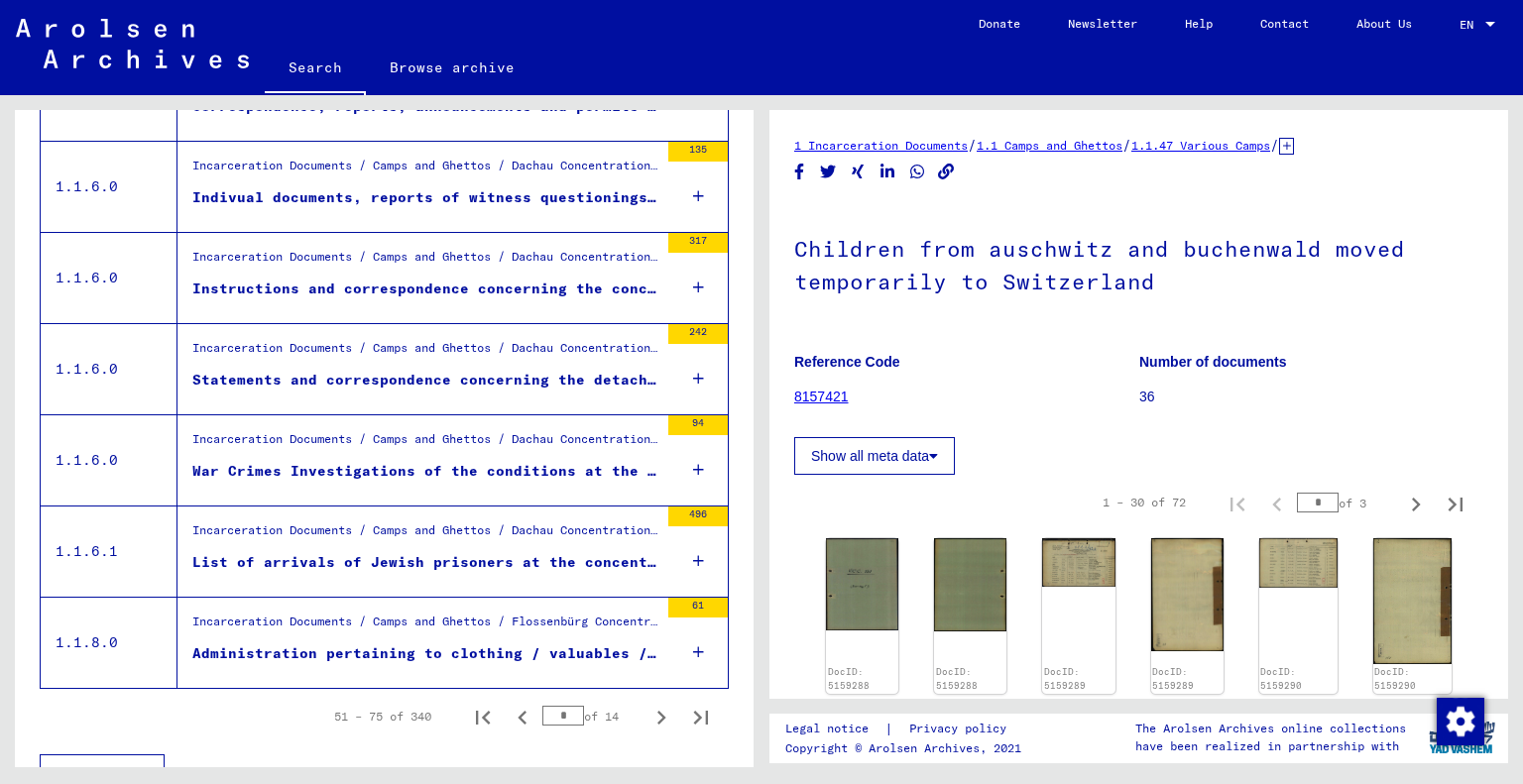 scroll, scrollTop: 2406, scrollLeft: 0, axis: vertical 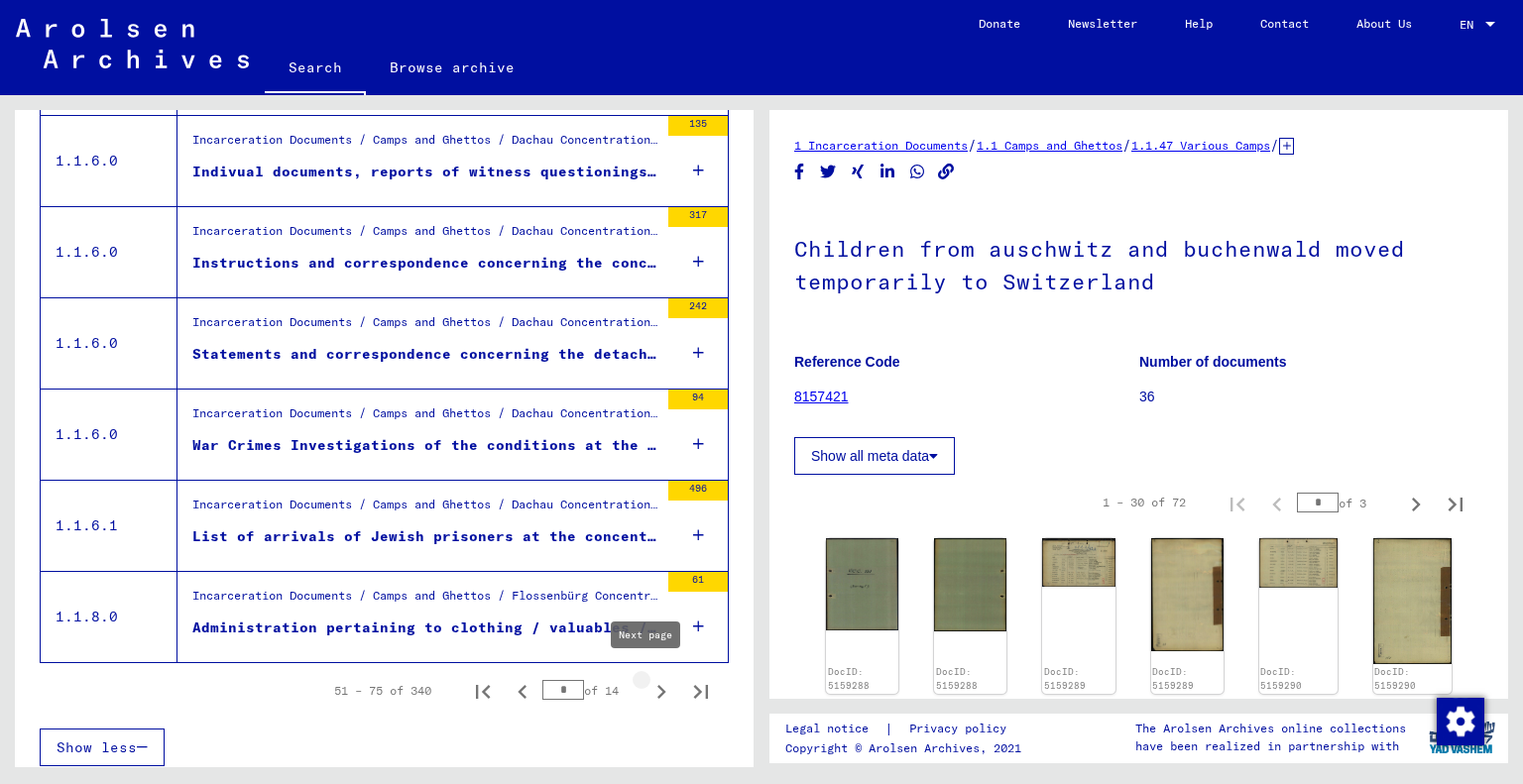 click 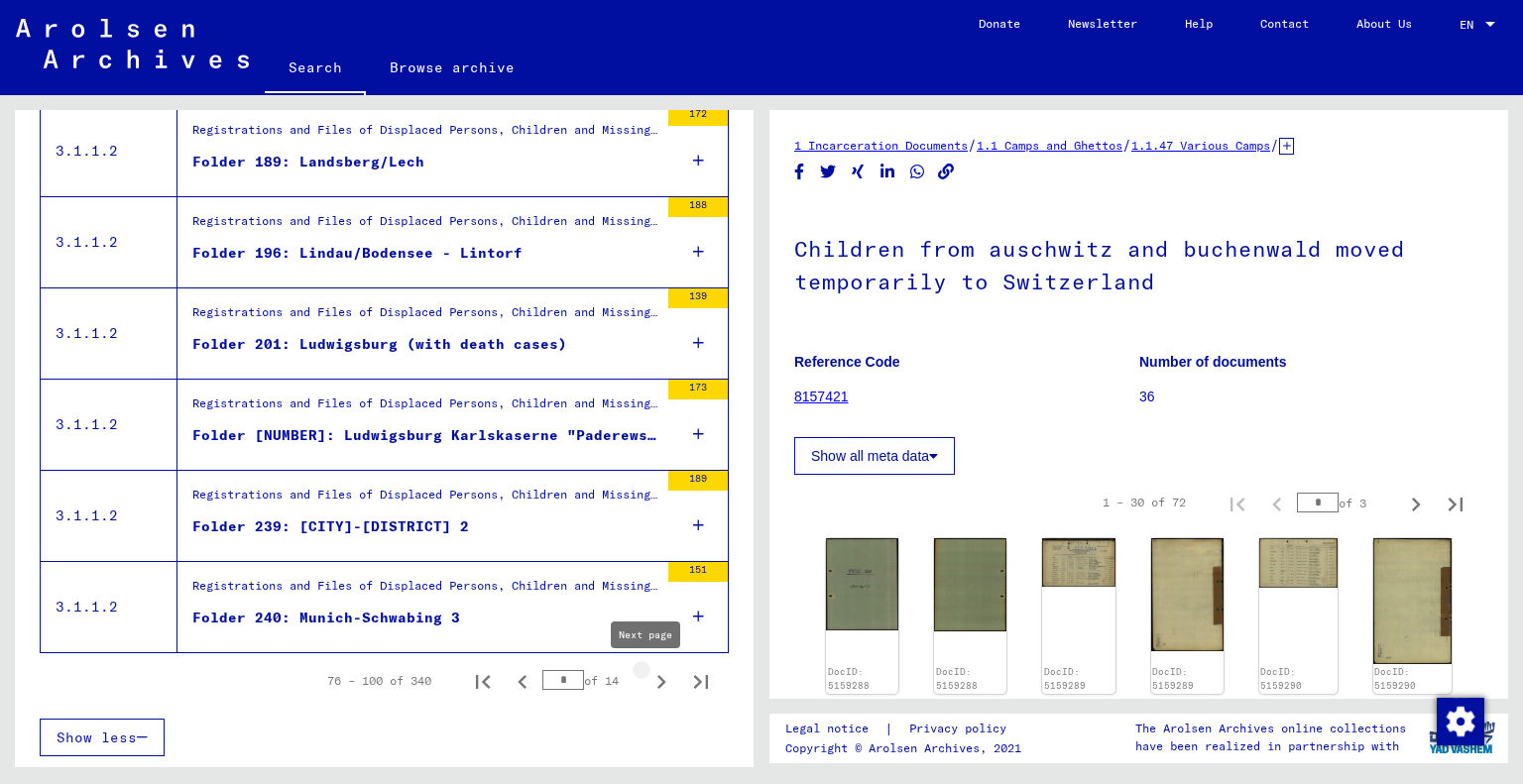 scroll, scrollTop: 2227, scrollLeft: 0, axis: vertical 